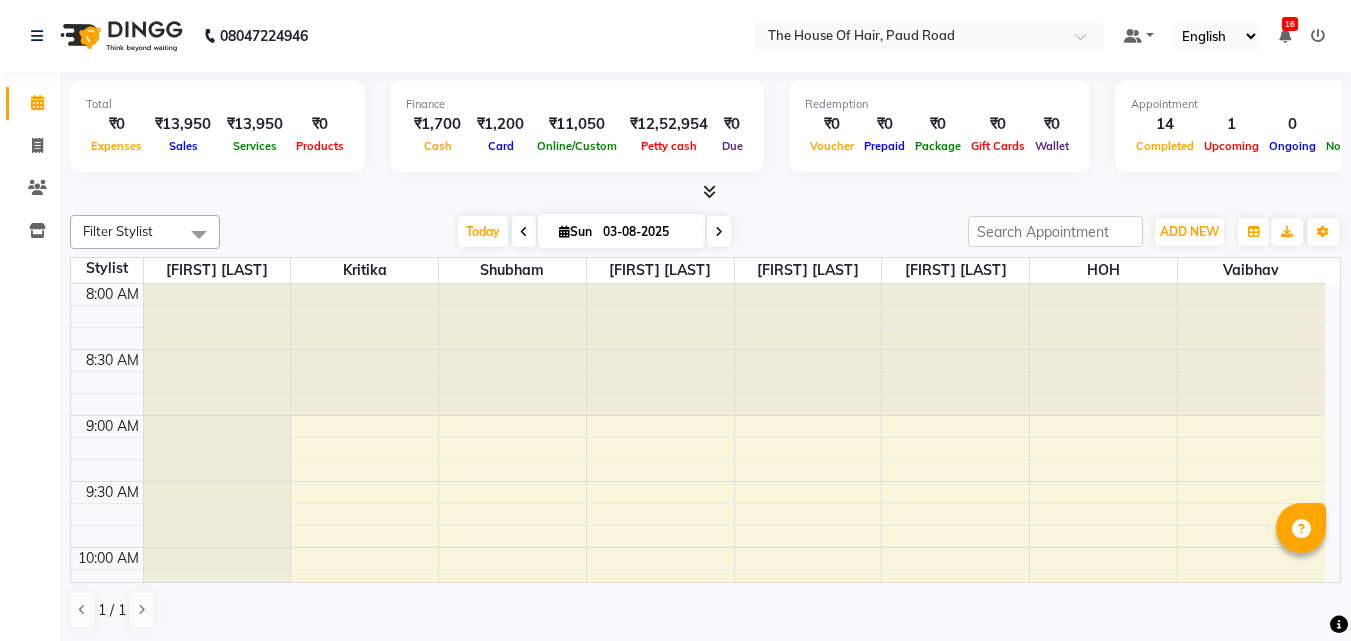 scroll, scrollTop: 0, scrollLeft: 0, axis: both 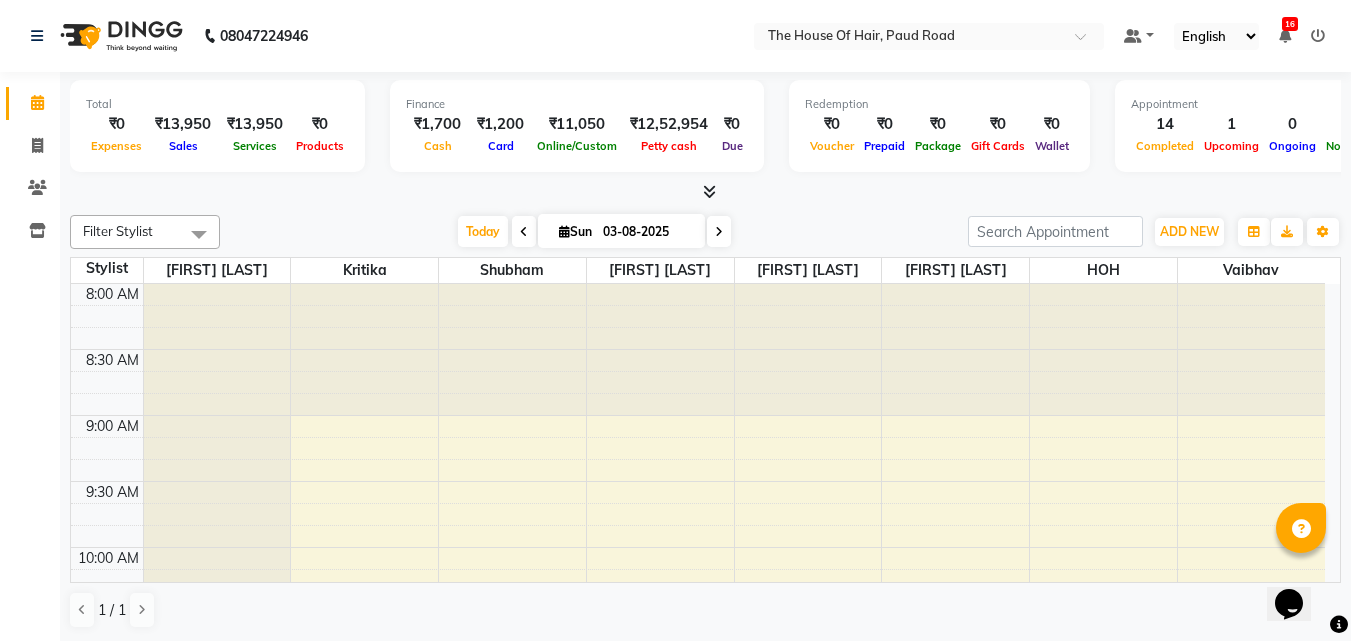click at bounding box center [217, 482] 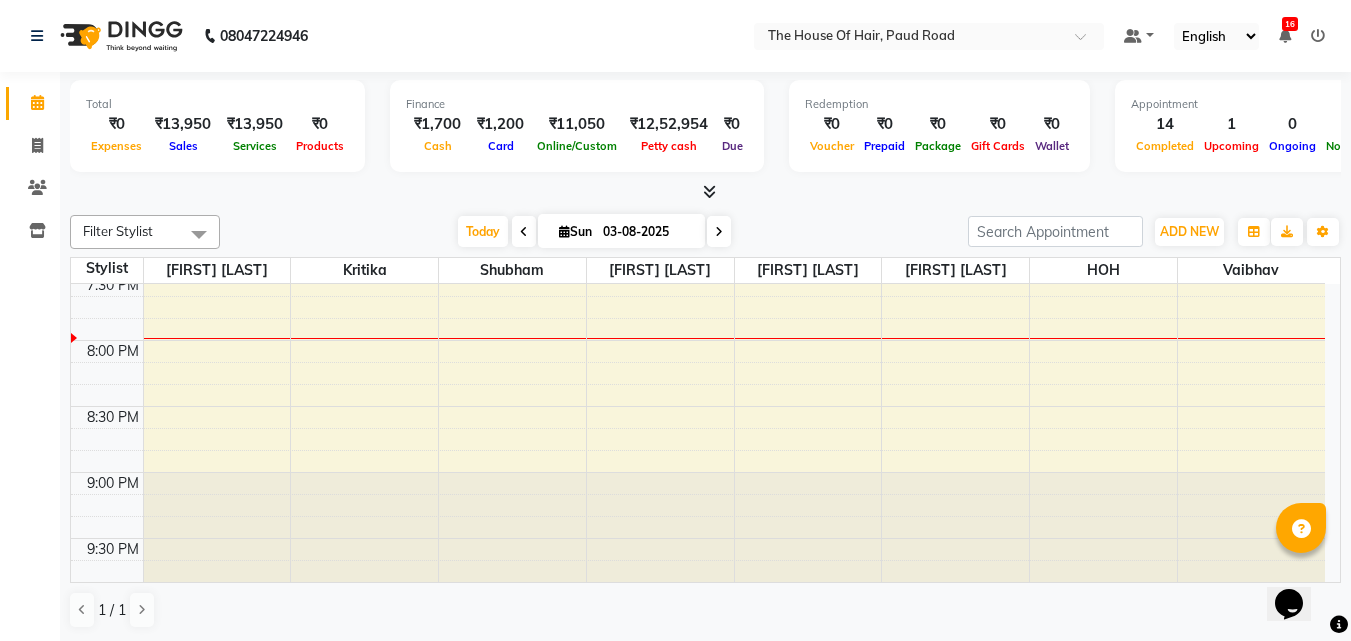 scroll, scrollTop: 1528, scrollLeft: 0, axis: vertical 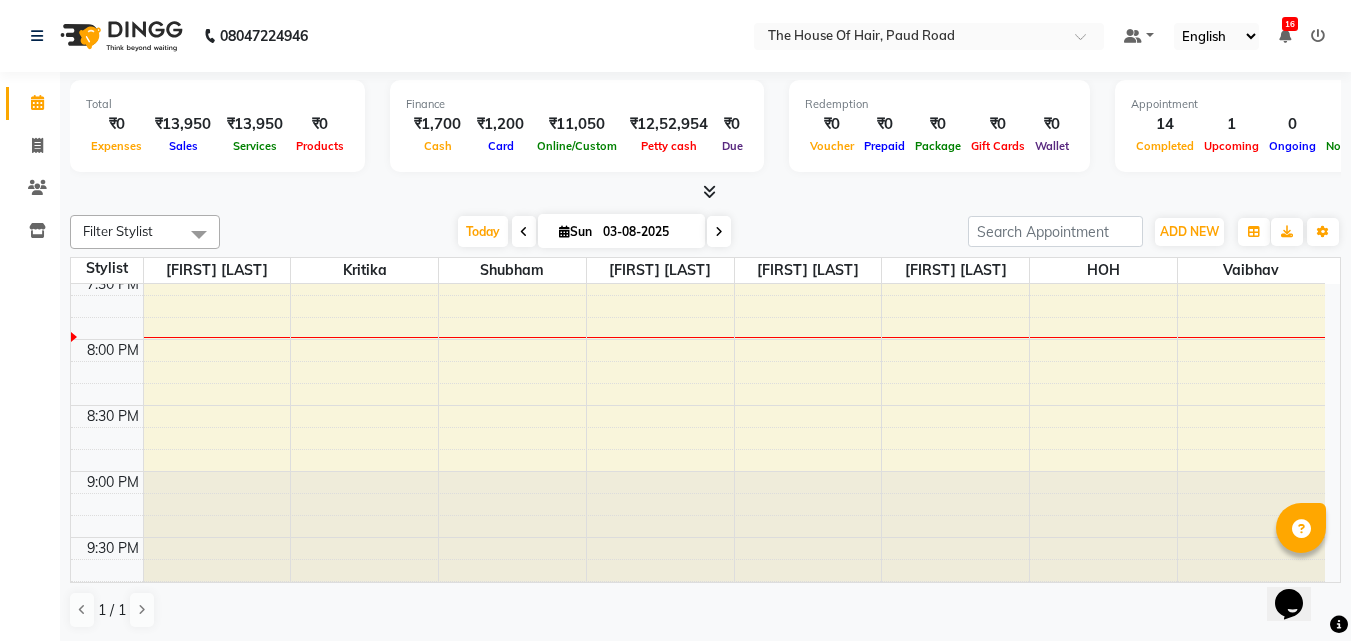 click on "8:00 AM 8:30 AM 9:00 AM 9:30 AM 10:00 AM 10:30 AM 11:00 AM 11:30 AM 12:00 PM 12:30 PM 1:00 PM 1:30 PM 2:00 PM 2:30 PM 3:00 PM 3:30 PM 4:00 PM 4:30 PM 5:00 PM 5:30 PM 6:00 PM 6:30 PM 7:00 PM 7:30 PM 8:00 PM 8:30 PM 9:00 PM 9:30 PM [FIRST] [LAST], TK01, 11:00 AM-12:00 PM, HairCut [Male],Beard Triming Crafting(Male) [LAST] ., TK08, 12:45 PM-01:15 PM, Beard Triming Crafting(Male) [FIRST] [LAST], TK07, 01:15 PM-02:15 PM, Global Colour (female) [FIRST] [LAST], TK13, 06:45 PM-07:15 PM, Beard Triming Crafting(Male) [FIRST], TK15, 08:00 PM-09:00 PM, HairCut [Male],Beard Triming Crafting(Male) [LAST] ., TK03, 10:45 AM-11:15 AM, HairCut [Male] [FIRST], TK05, 12:25 PM-01:10 PM, Hairwash +Blowdry (Female) [INITIAL] [INITIAL], TK06, 01:10 PM-01:40 PM, Hair spa (Male) [LAST] ., TK10, 03:00 PM-03:30 PM, HairCut [Male] [FIRST] [LAST], TK12, 05:30 PM-06:00 PM, Beard Triming Crafting(Male) [FIRST], TK14, 06:45 PM-07:15 PM, HairCut [Male] [FIRST] [LAST], TK02, 03:00 PM-03:45 PM, Hairwash +Blowdry (Female) [FIRST] ., TK11, 04:15 PM-04:30 PM, EYEBROW" at bounding box center (698, -321) 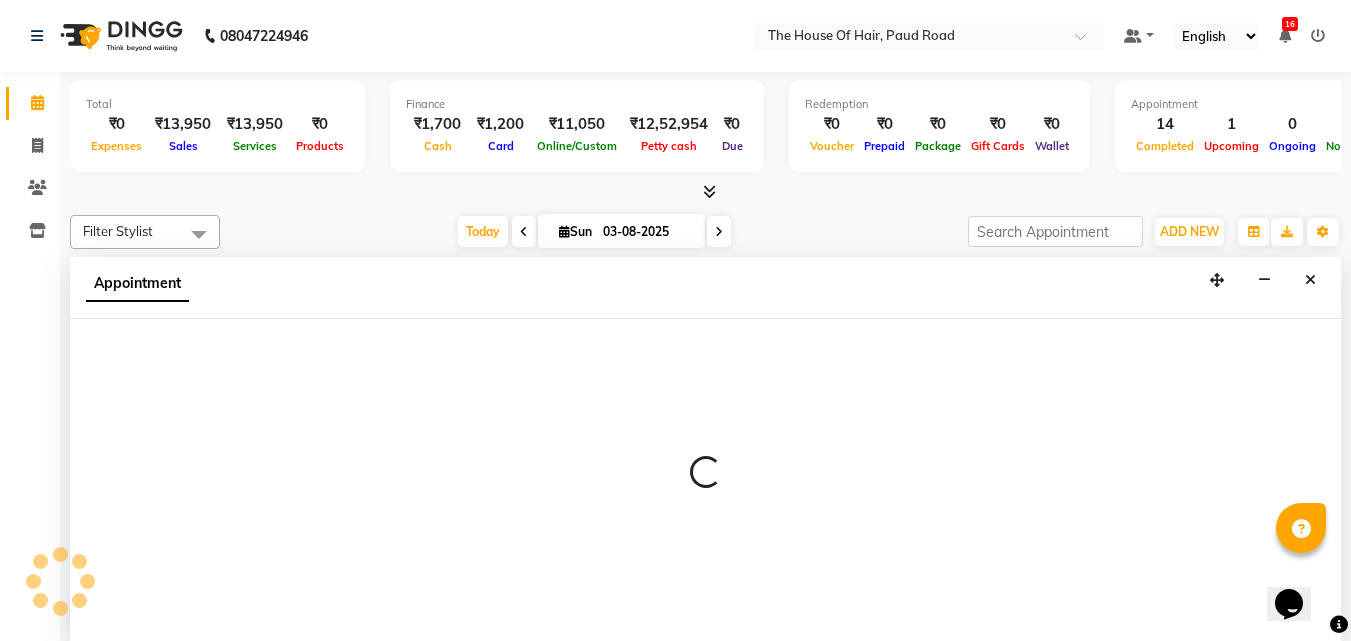 scroll, scrollTop: 1, scrollLeft: 0, axis: vertical 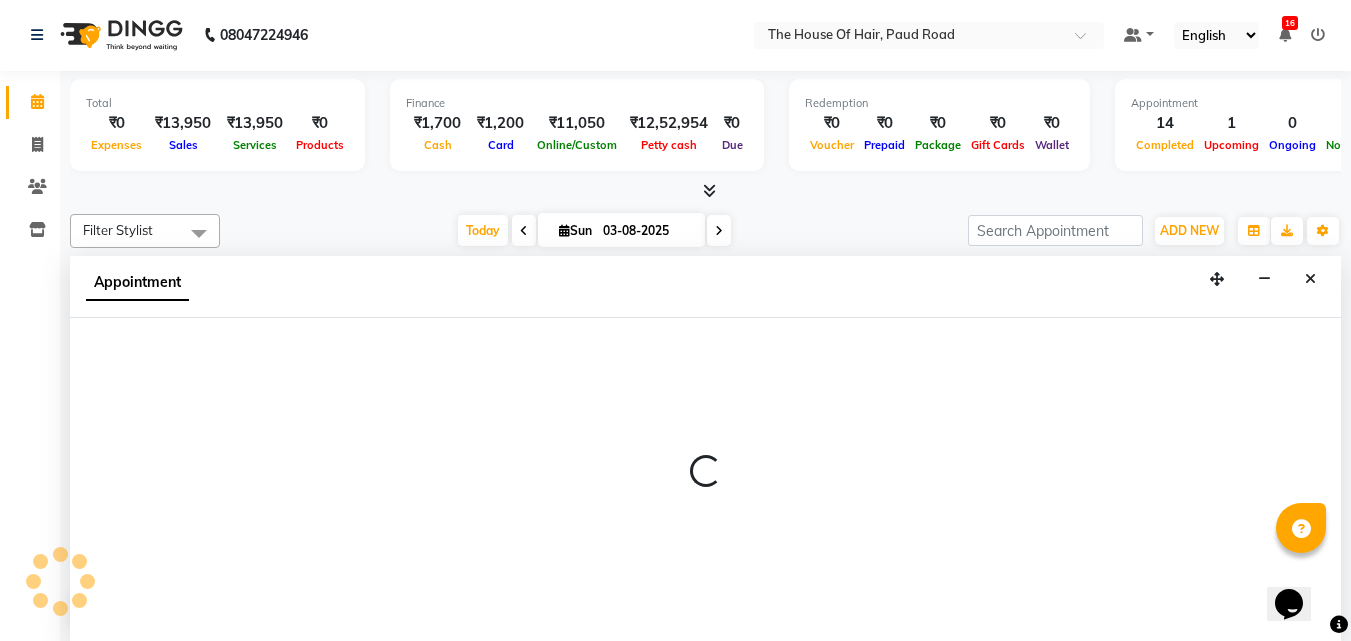 select on "42812" 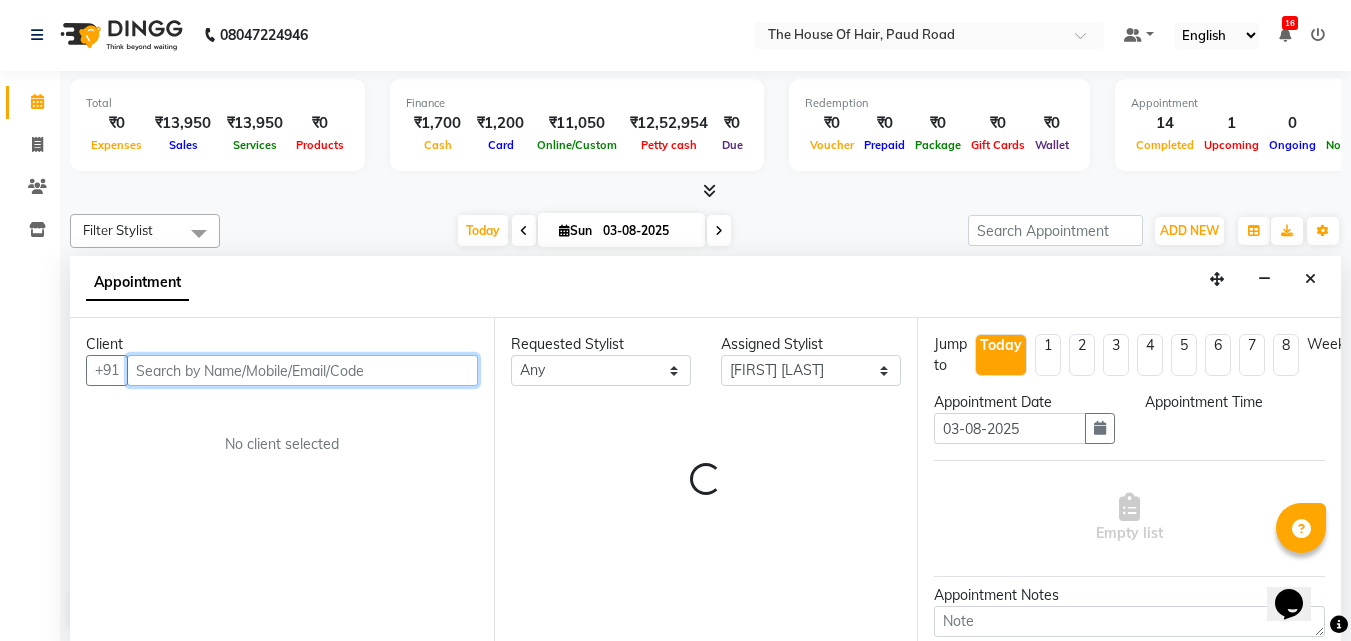 select on "1200" 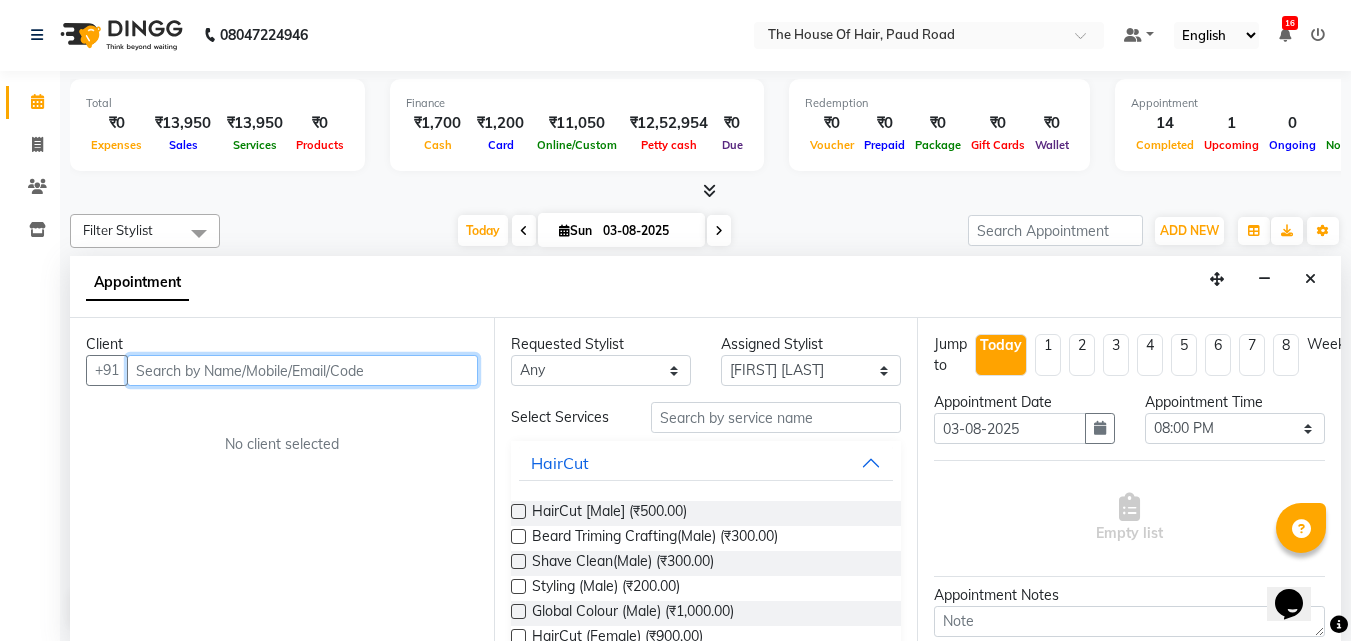 click at bounding box center [302, 370] 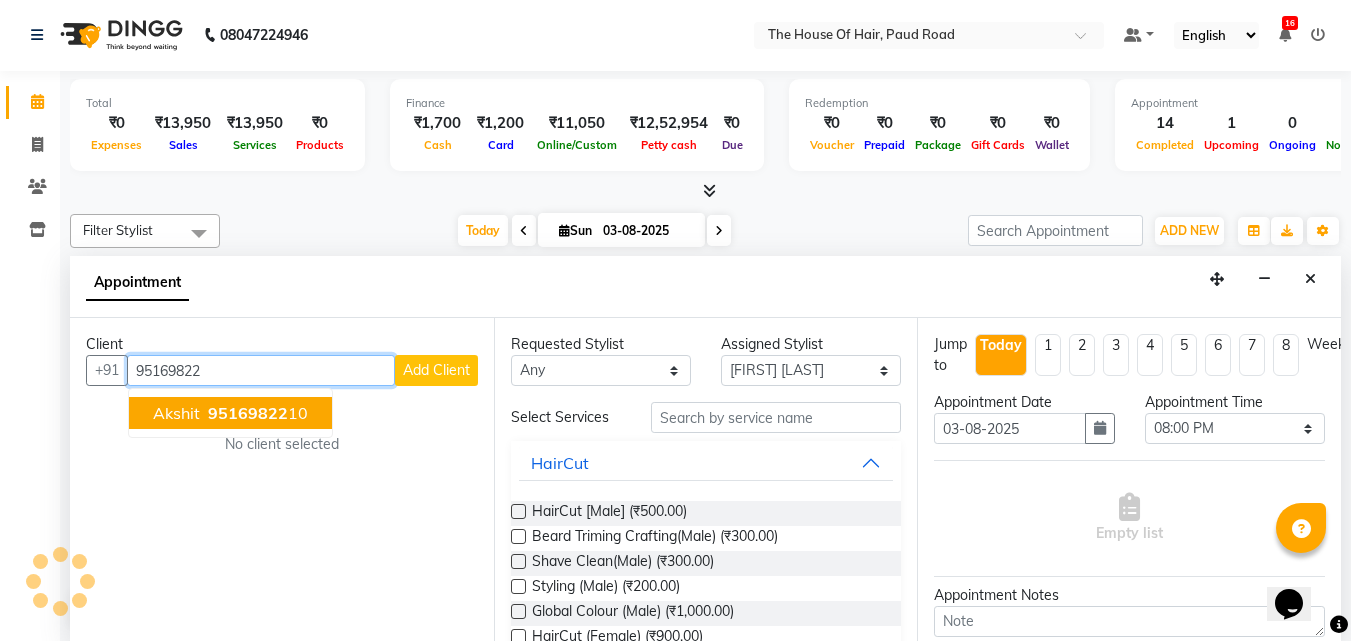 click on "95169822" at bounding box center [248, 413] 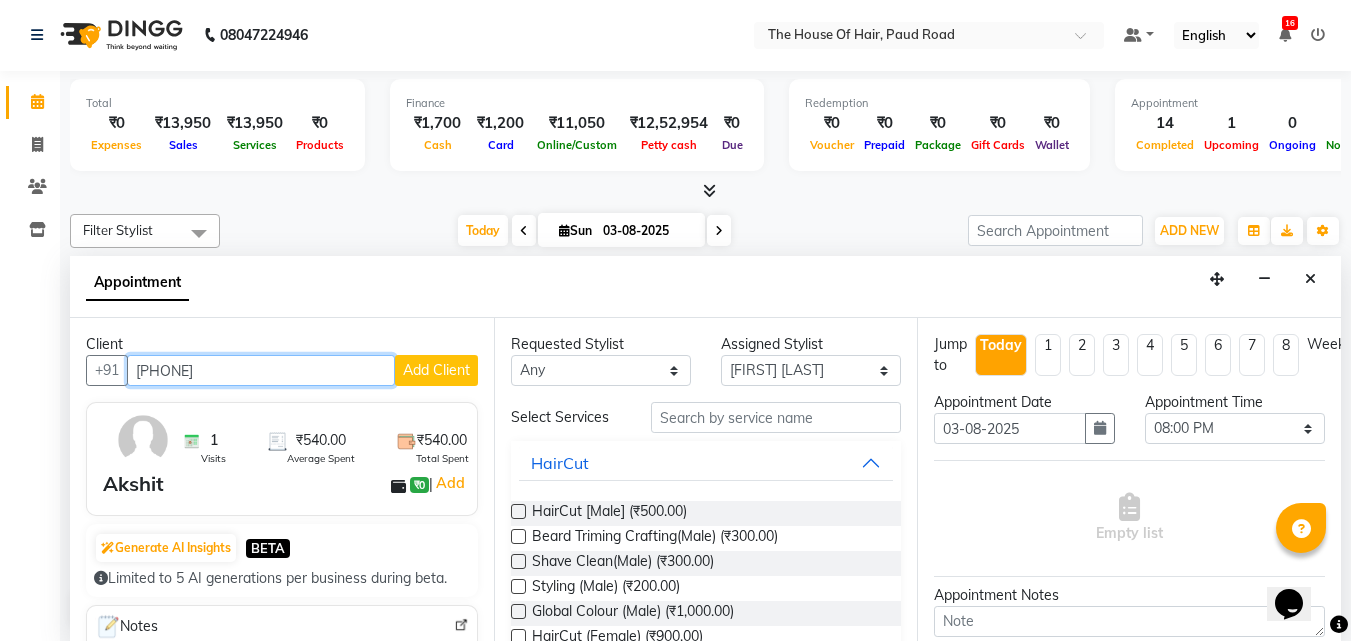 type on "[PHONE]" 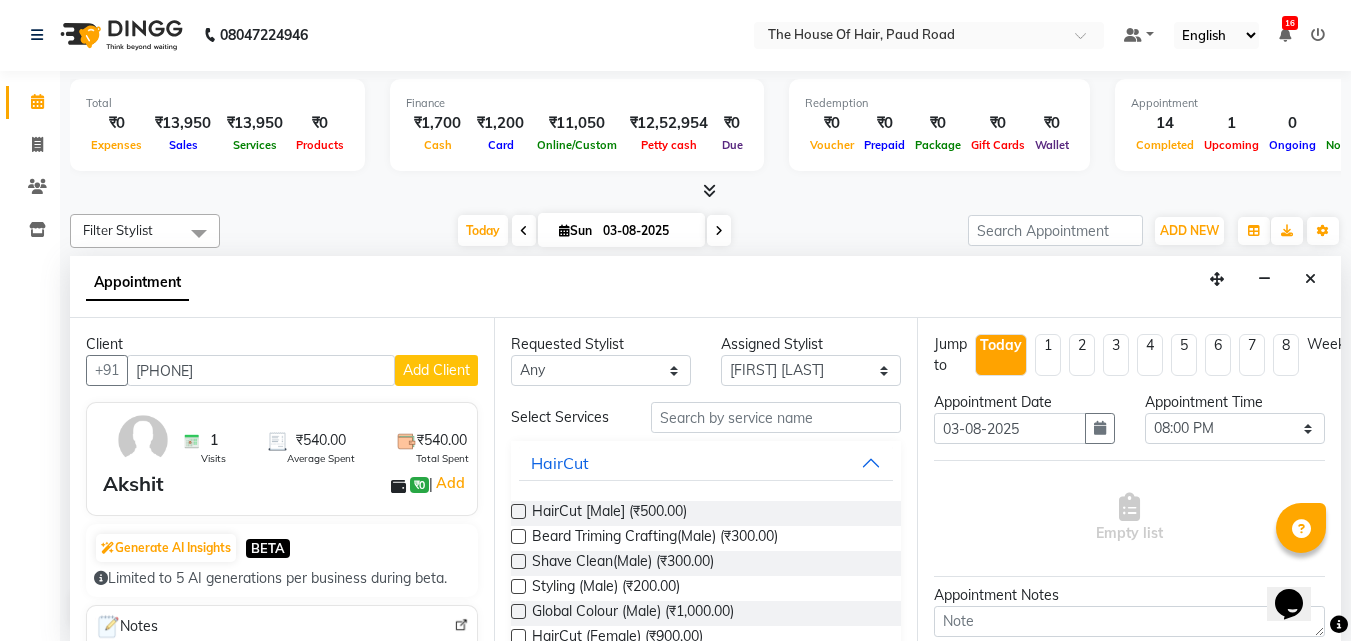 click at bounding box center (518, 511) 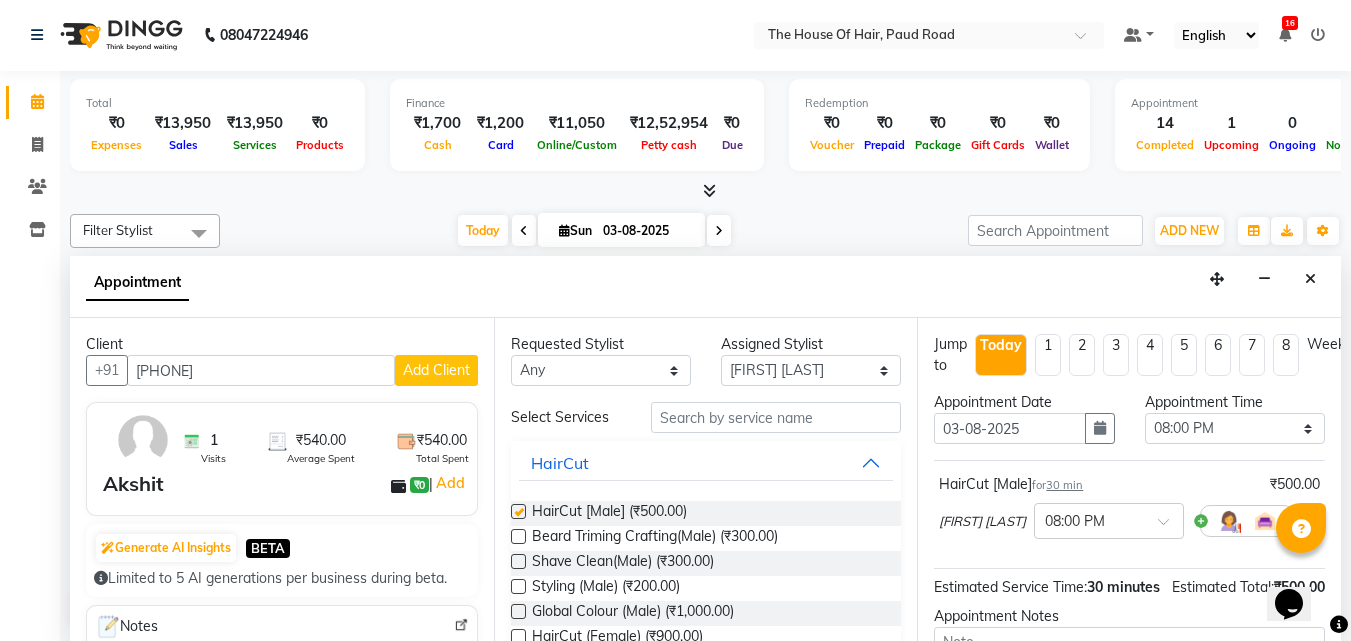 checkbox on "false" 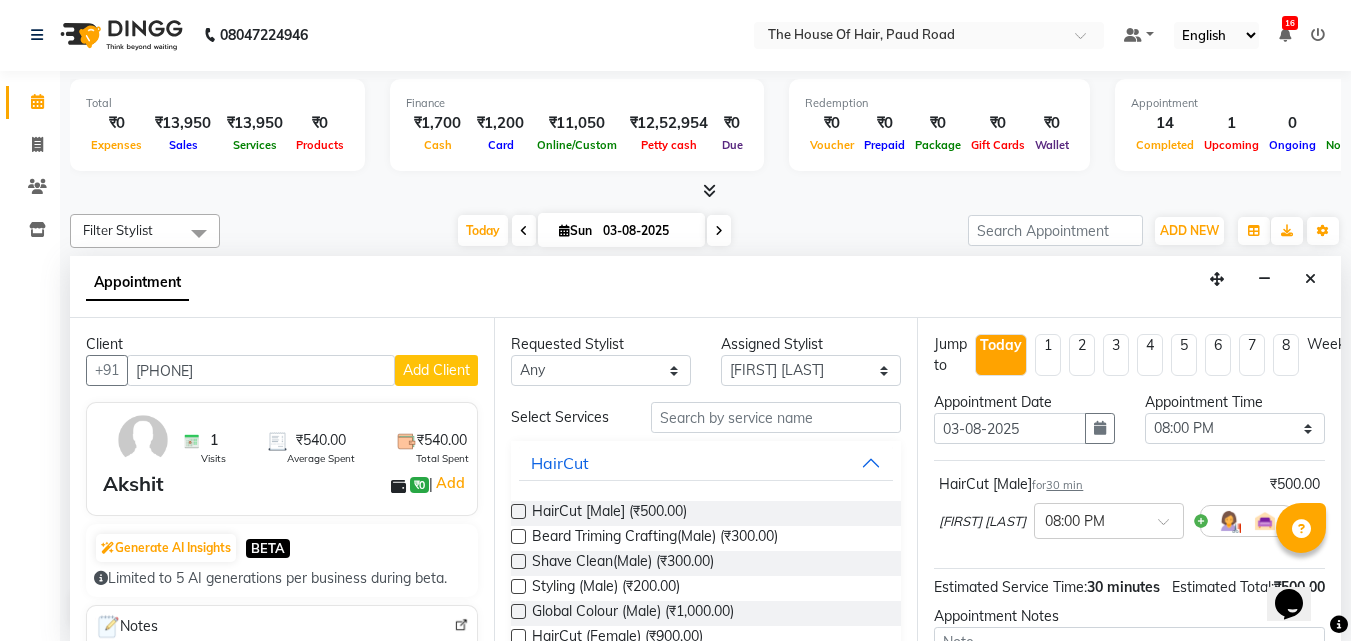 click at bounding box center [518, 536] 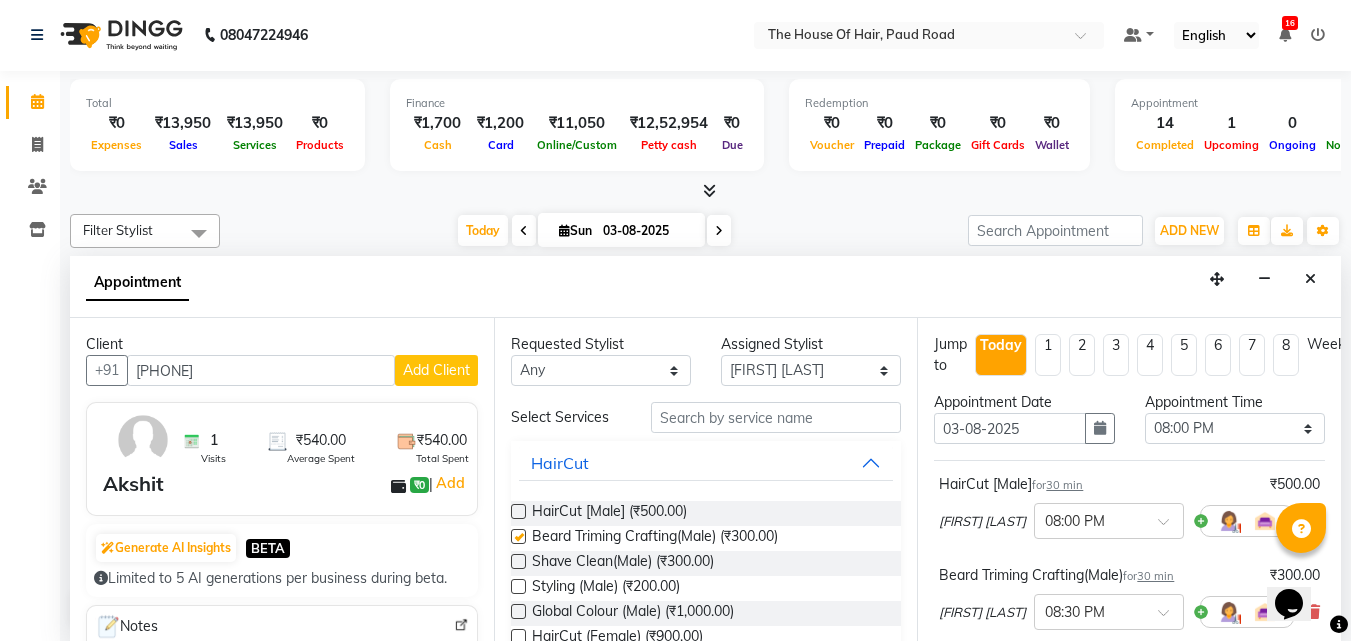 checkbox on "false" 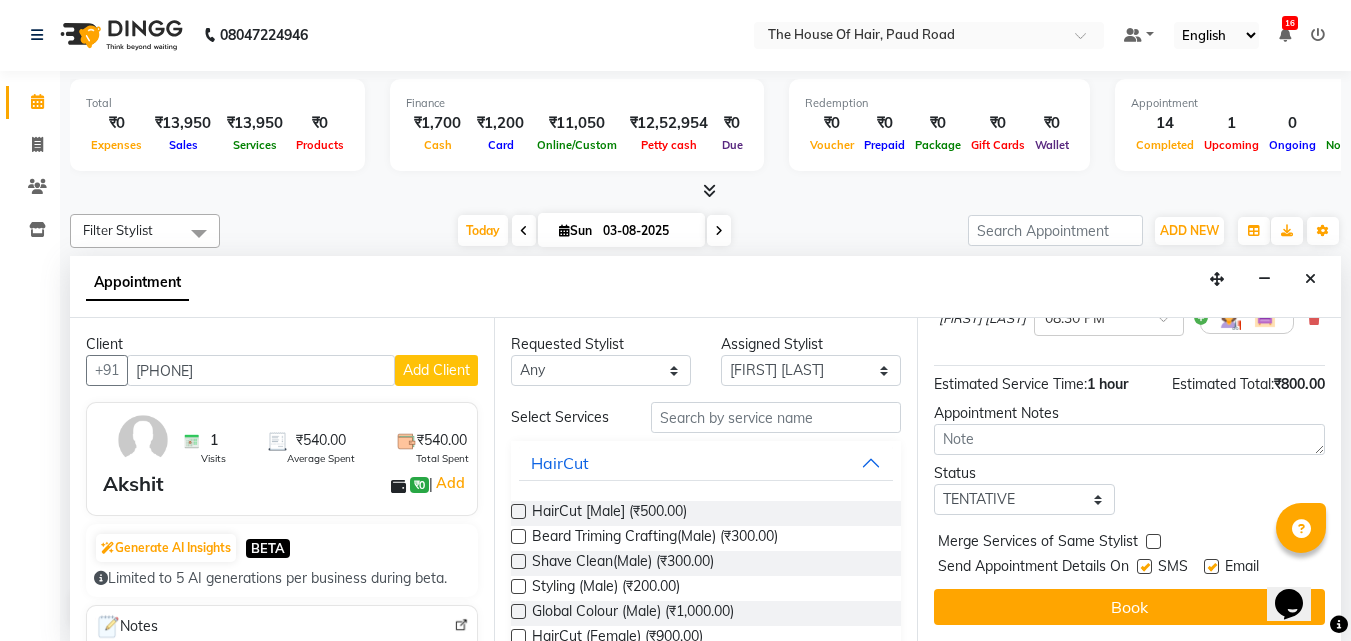 scroll, scrollTop: 309, scrollLeft: 0, axis: vertical 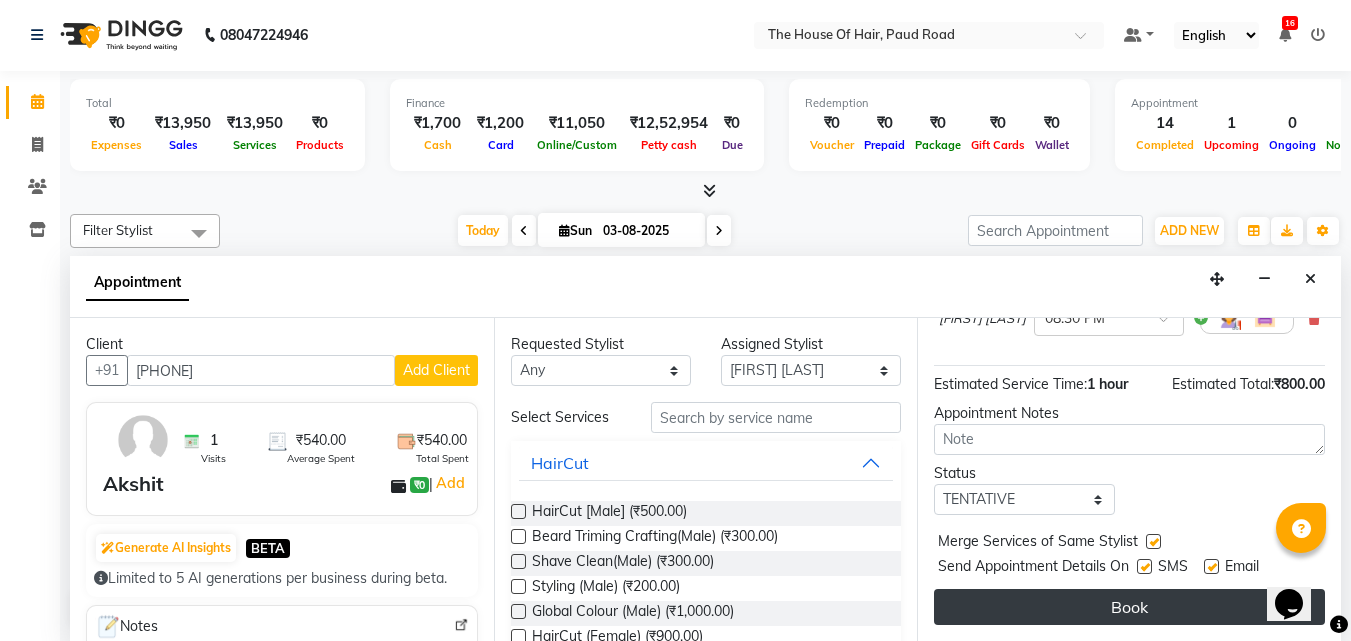 click on "Book" at bounding box center (1129, 607) 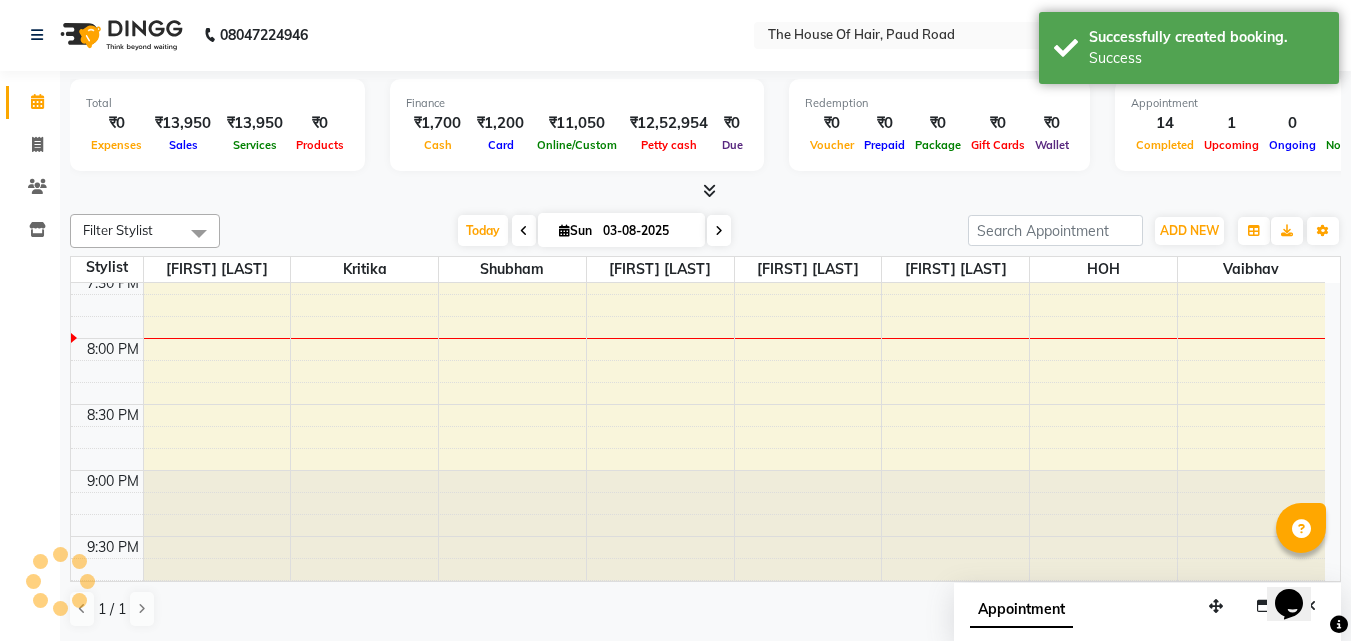 scroll, scrollTop: 0, scrollLeft: 0, axis: both 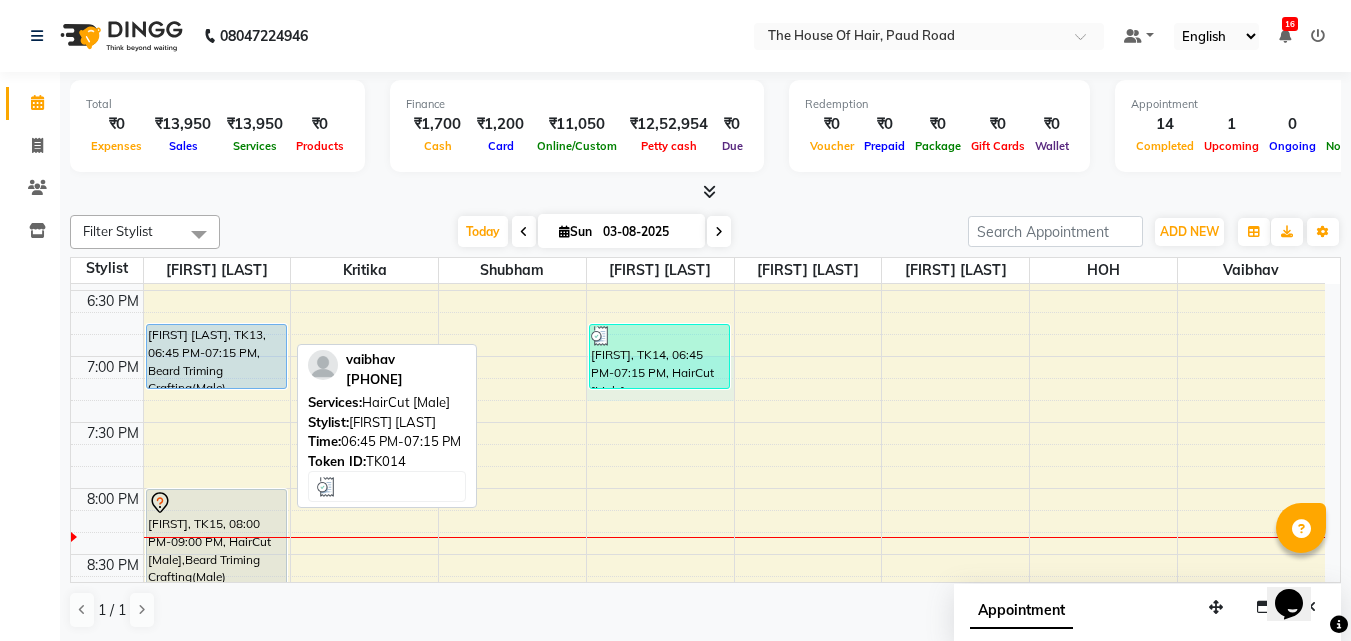 click on "8:00 AM 8:30 AM 9:00 AM 9:30 AM 10:00 AM 10:30 AM 11:00 AM 11:30 AM 12:00 PM 12:30 PM 1:00 PM 1:30 PM 2:00 PM 2:30 PM 3:00 PM 3:30 PM 4:00 PM 4:30 PM 5:00 PM 5:30 PM 6:00 PM 6:30 PM 7:00 PM 7:30 PM 8:00 PM 8:30 PM 9:00 PM 9:30 PM [FIRST] [LAST], TK01, 11:00 AM-12:00 PM, HairCut [Male],Beard Triming Crafting(Male) [LAST] ., TK08, 12:45 PM-01:15 PM, Beard Triming Crafting(Male) [FIRST] [LAST], TK07, 01:15 PM-02:15 PM, Global Colour (female) [FIRST] [LAST], TK13, 06:45 PM-07:15 PM, Beard Triming Crafting(Male) [FIRST], TK15, 08:00 PM-09:00 PM, HairCut [Male],Beard Triming Crafting(Male) [LAST] ., TK03, 10:45 AM-11:15 AM, HairCut [Male] [FIRST], TK05, 12:25 PM-01:10 PM, Hairwash +Blowdry (Female) [INITIAL] [INITIAL], TK06, 01:10 PM-01:40 PM, Hair spa (Male) [LAST] ., TK10, 03:00 PM-03:30 PM, HairCut [Male] [FIRST] [LAST], TK12, 05:30 PM-06:00 PM, Beard Triming Crafting(Male) [FIRST], TK14, 06:45 PM-07:15 PM, HairCut [Male] [FIRST] ., TK11, 04:15 PM-04:30 PM, EYEBROW" at bounding box center [698, -172] 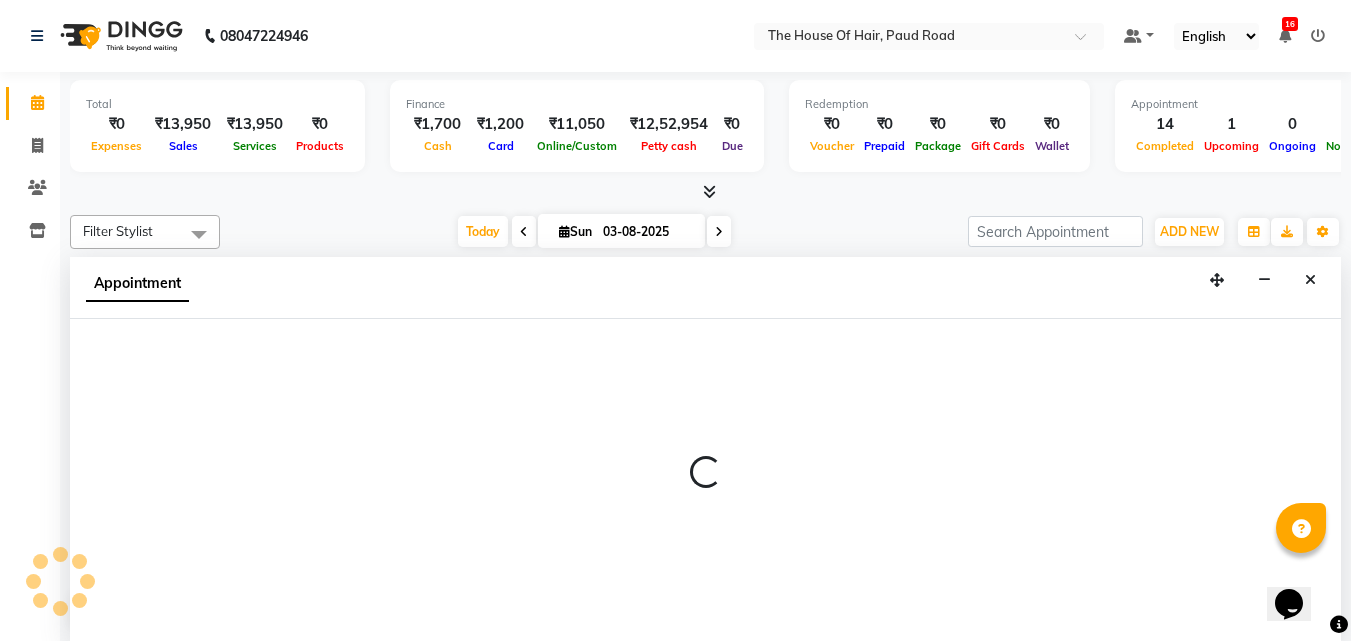 scroll, scrollTop: 1307, scrollLeft: 0, axis: vertical 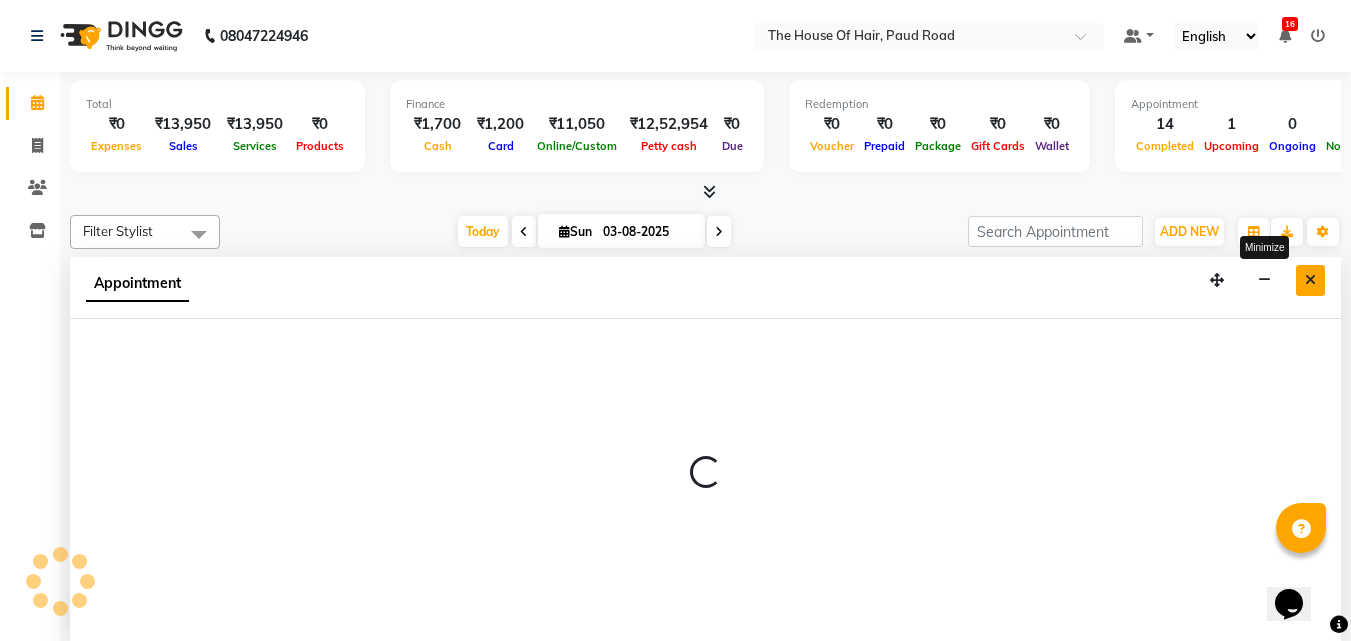 select on "57808" 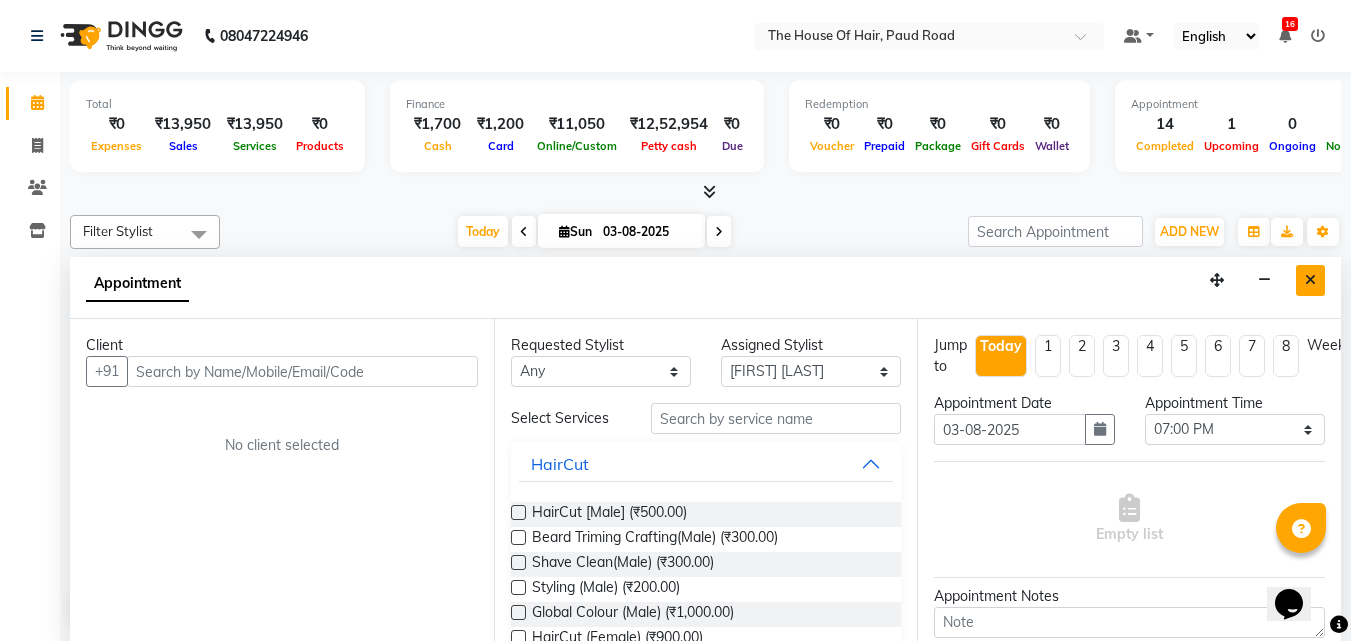 click at bounding box center (1310, 280) 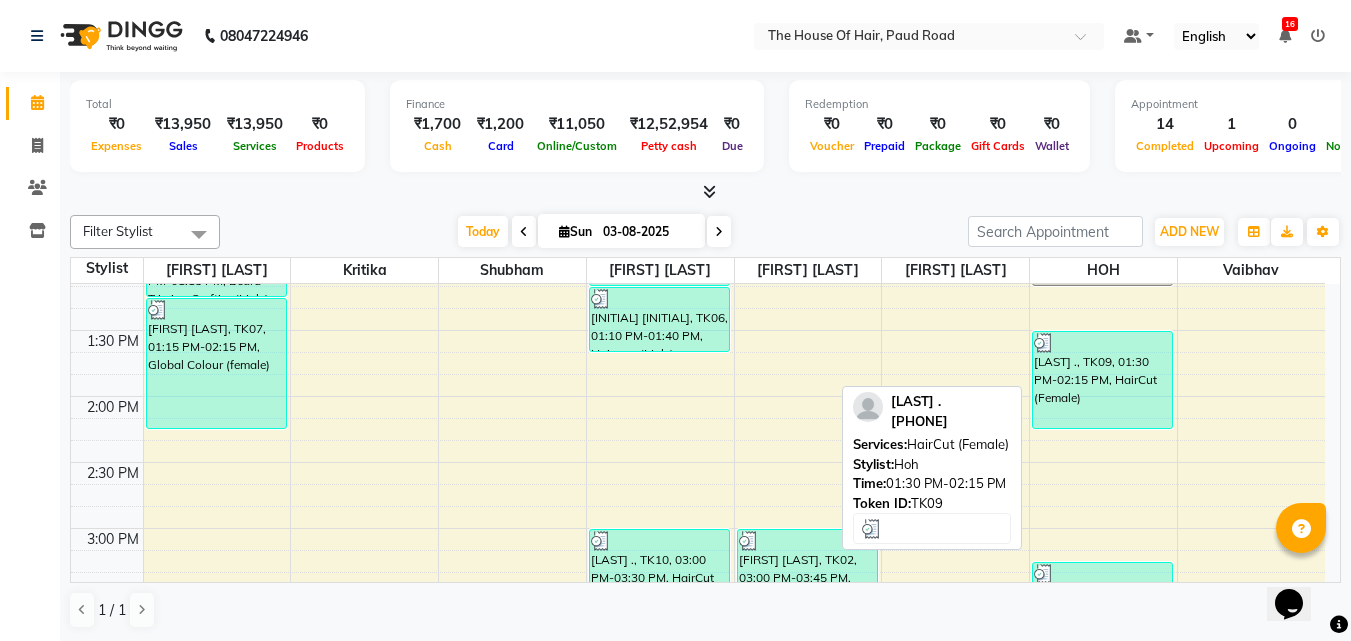 scroll, scrollTop: 683, scrollLeft: 0, axis: vertical 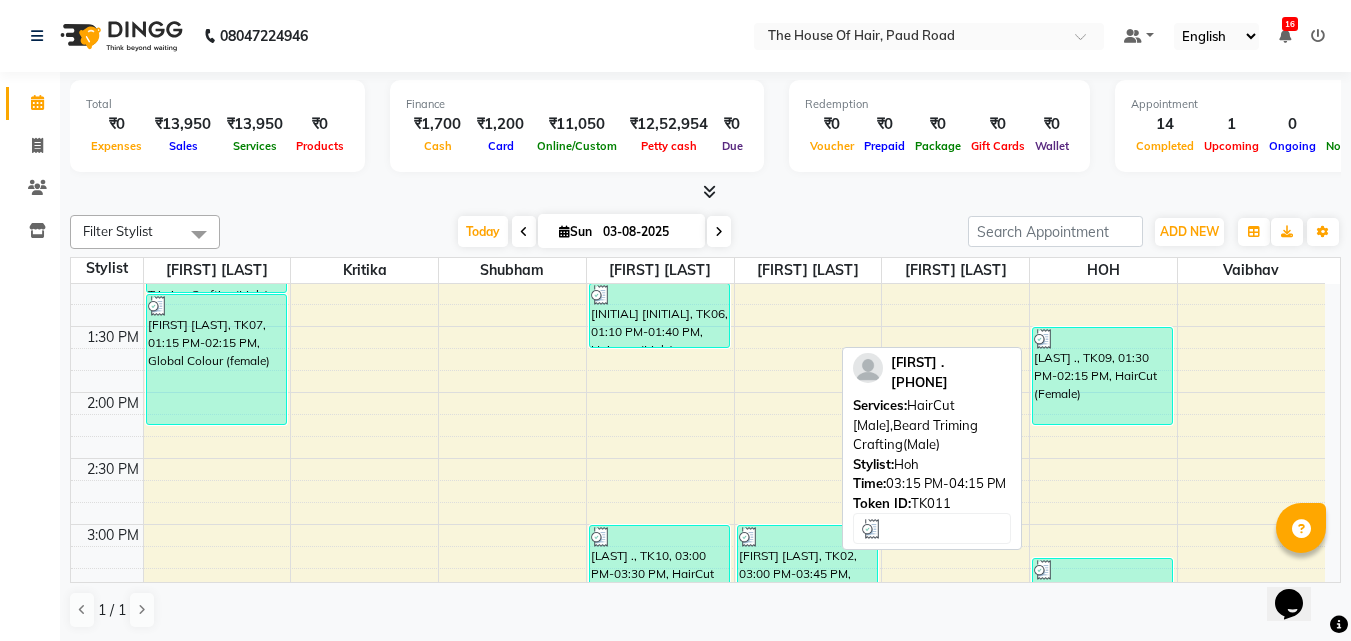 click at bounding box center [1102, 570] 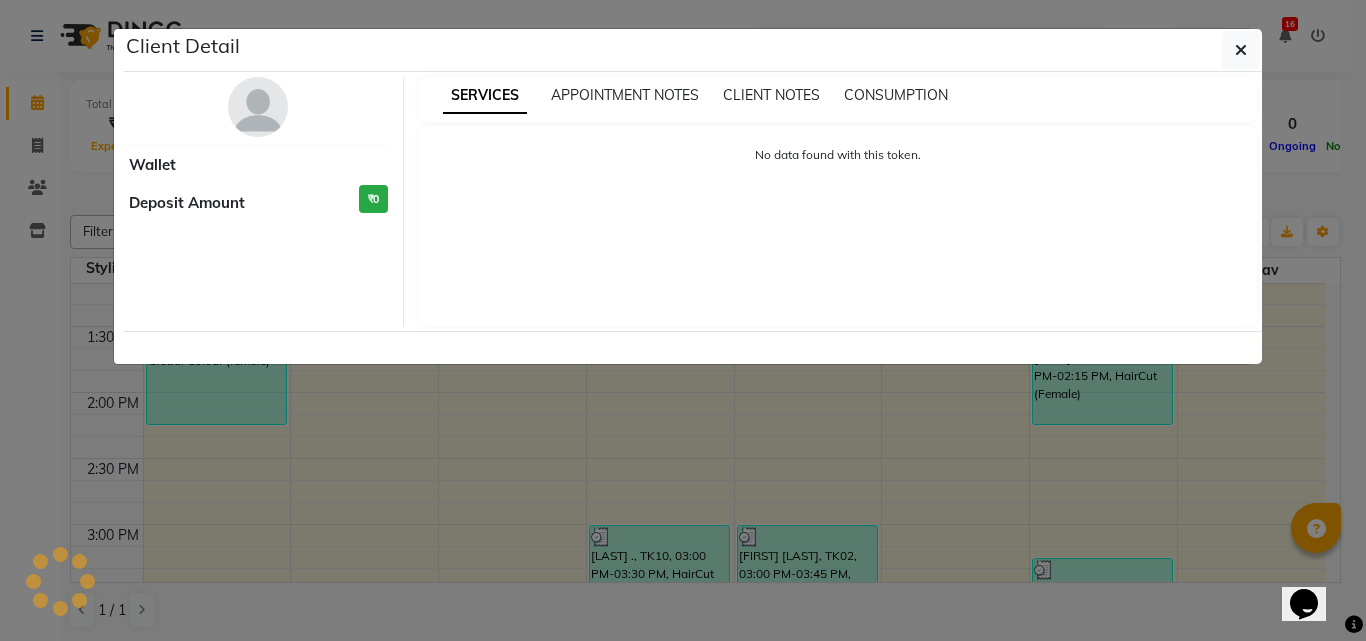 select on "3" 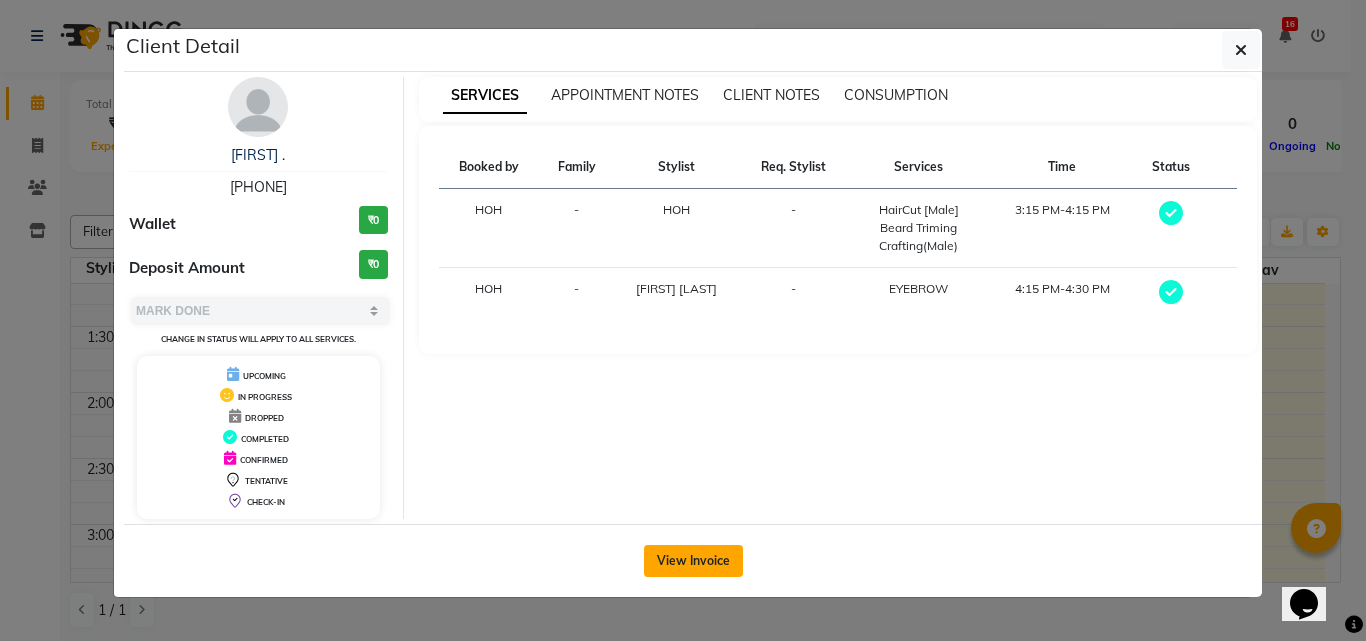 click on "View Invoice" 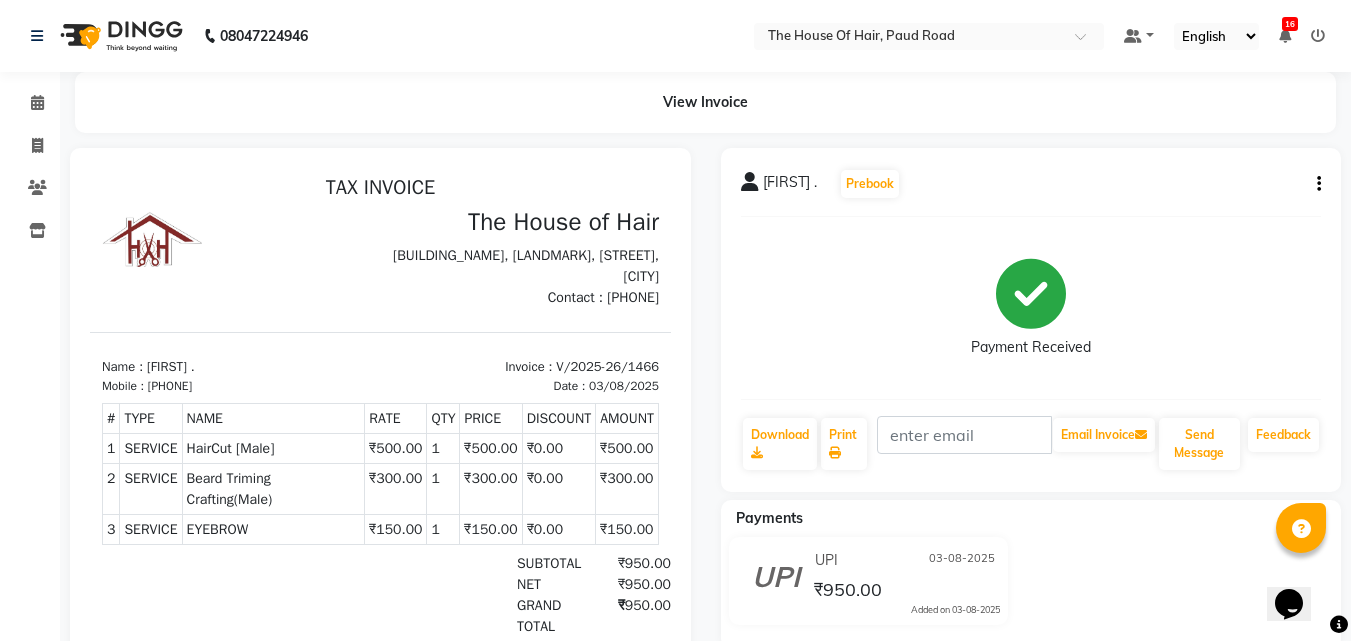 scroll, scrollTop: 0, scrollLeft: 0, axis: both 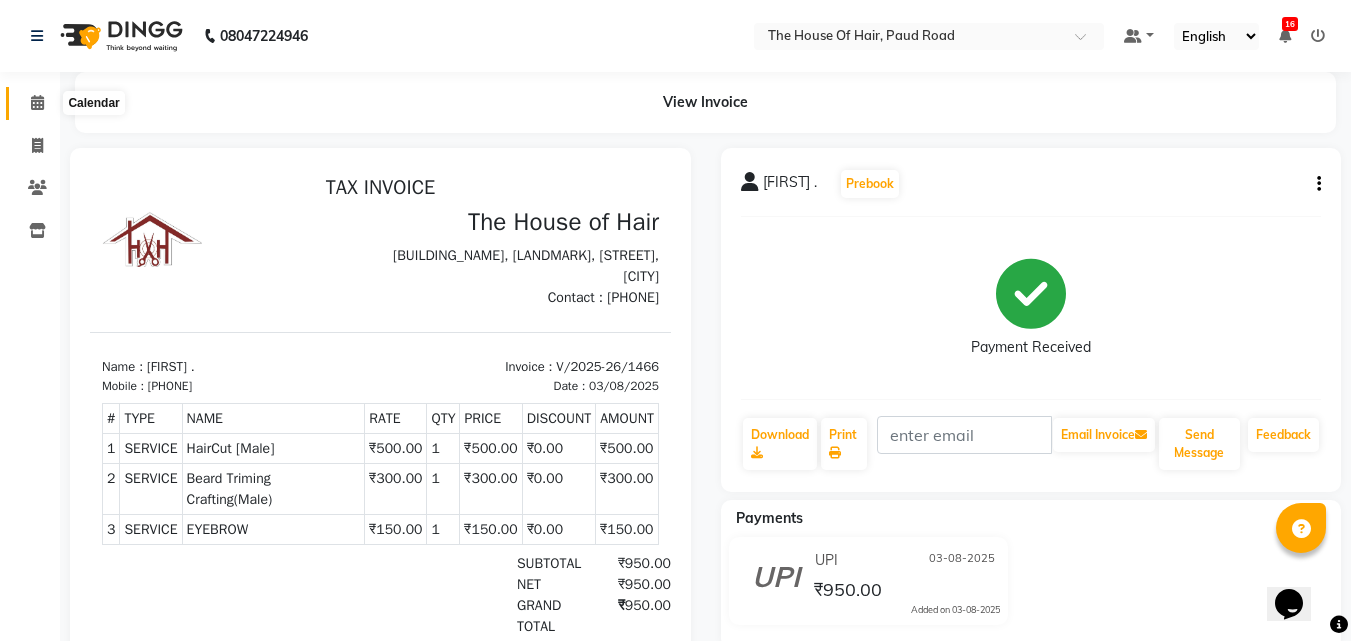 click 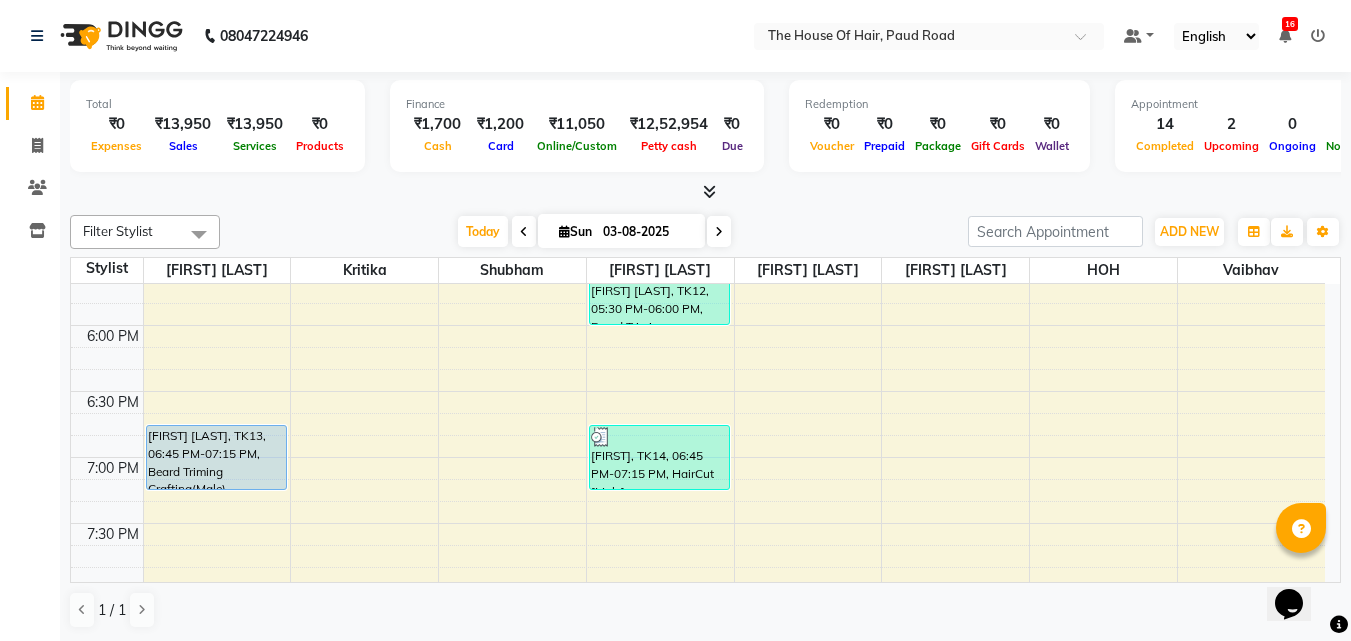 scroll, scrollTop: 1276, scrollLeft: 0, axis: vertical 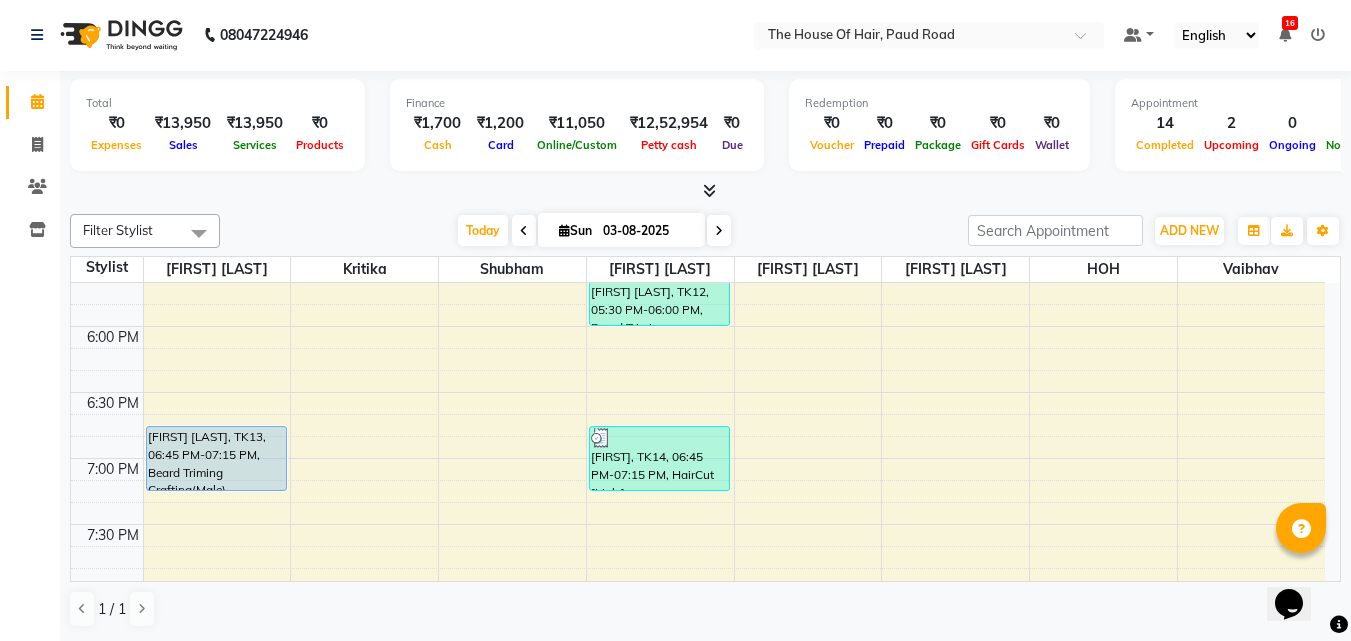 click on "Calendar  Invoice  Clients  Inventory Completed InProgress Upcoming Dropped Tentative Check-In Confirm Bookings Segments Page Builder" 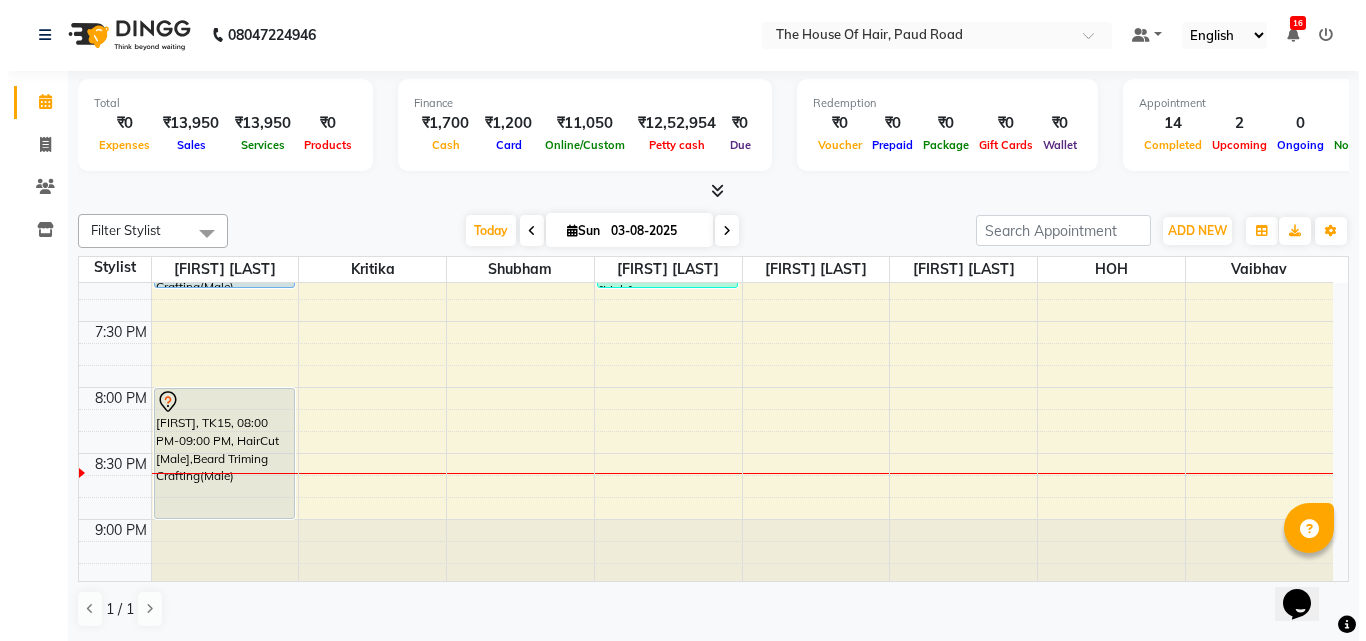 scroll, scrollTop: 1549, scrollLeft: 0, axis: vertical 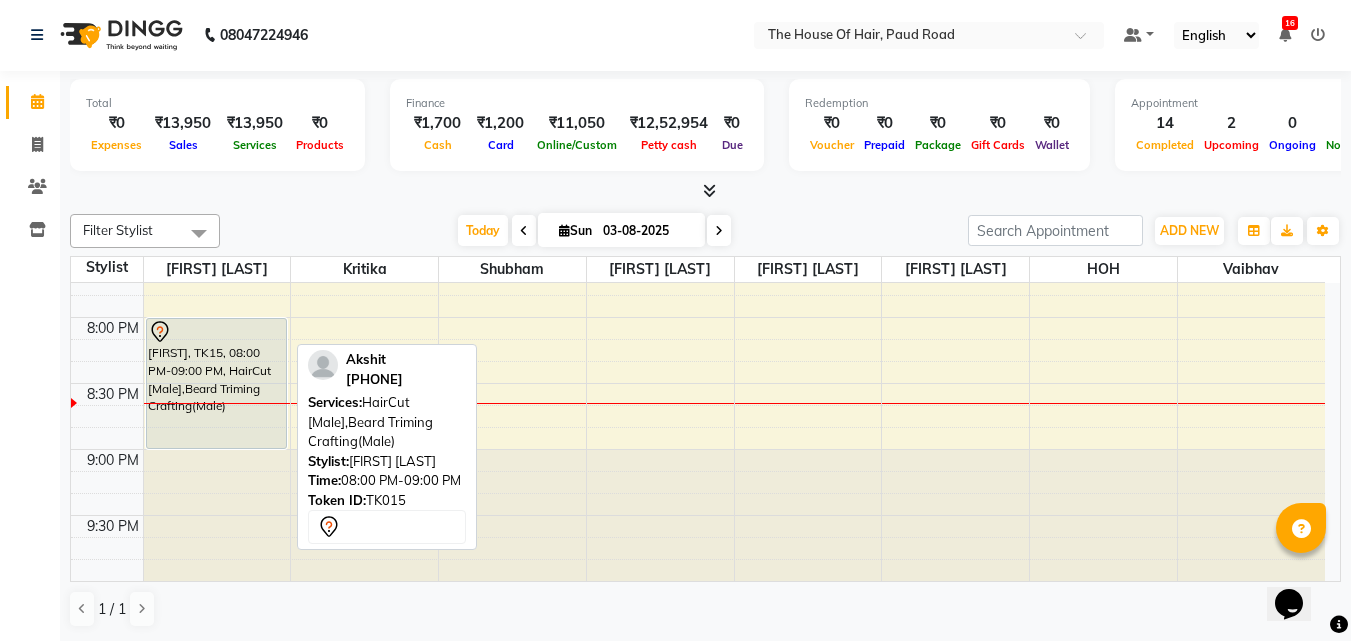 click on "[FIRST], TK15, 08:00 PM-09:00 PM, HairCut [Male],Beard Triming Crafting(Male)" at bounding box center [216, 383] 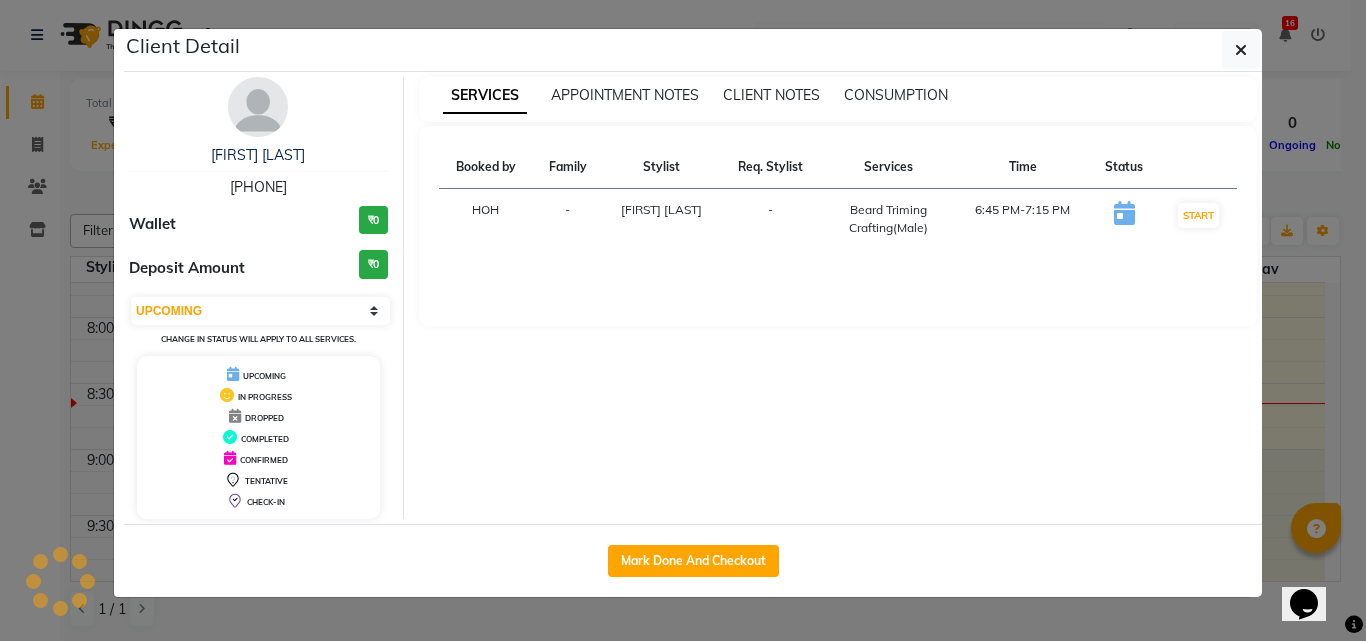 select on "7" 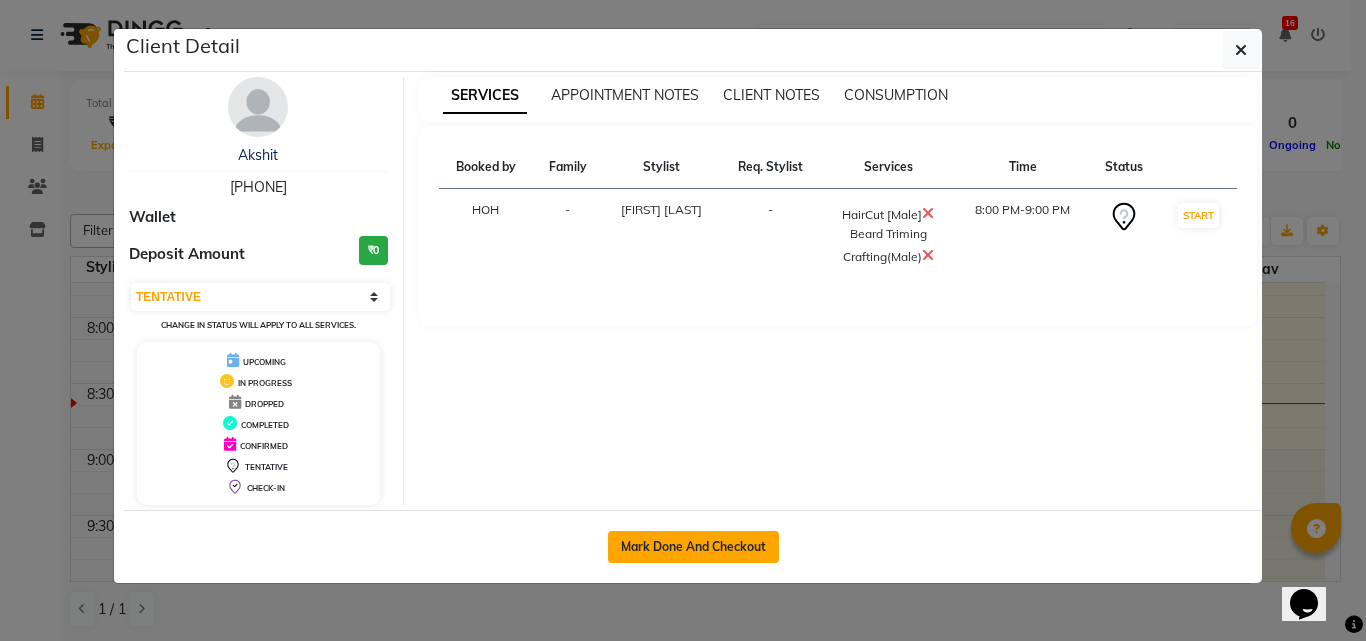 click on "Mark Done And Checkout" 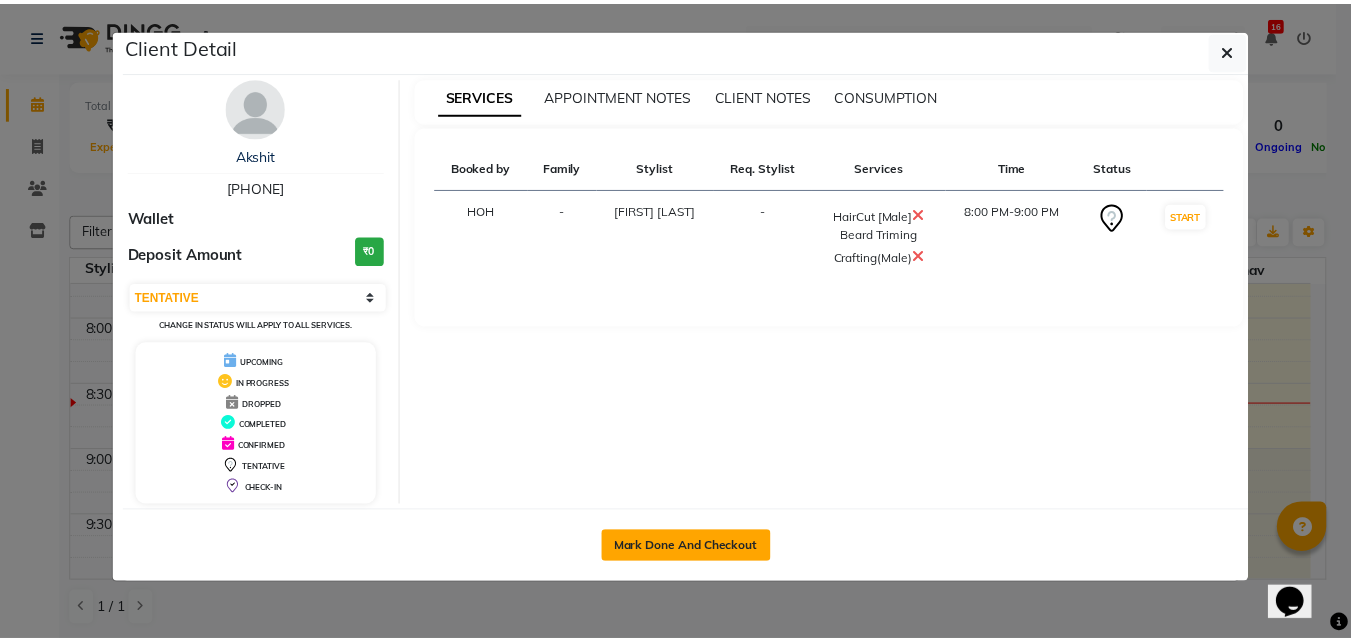 scroll, scrollTop: 0, scrollLeft: 0, axis: both 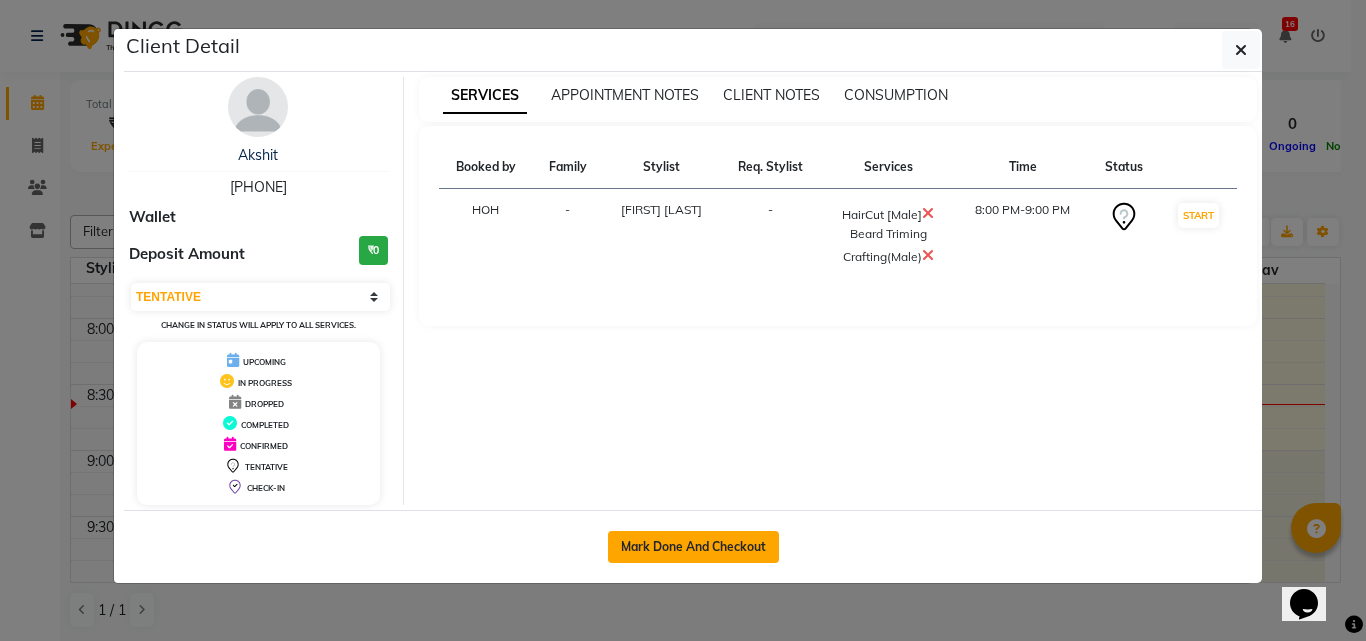 select on "5992" 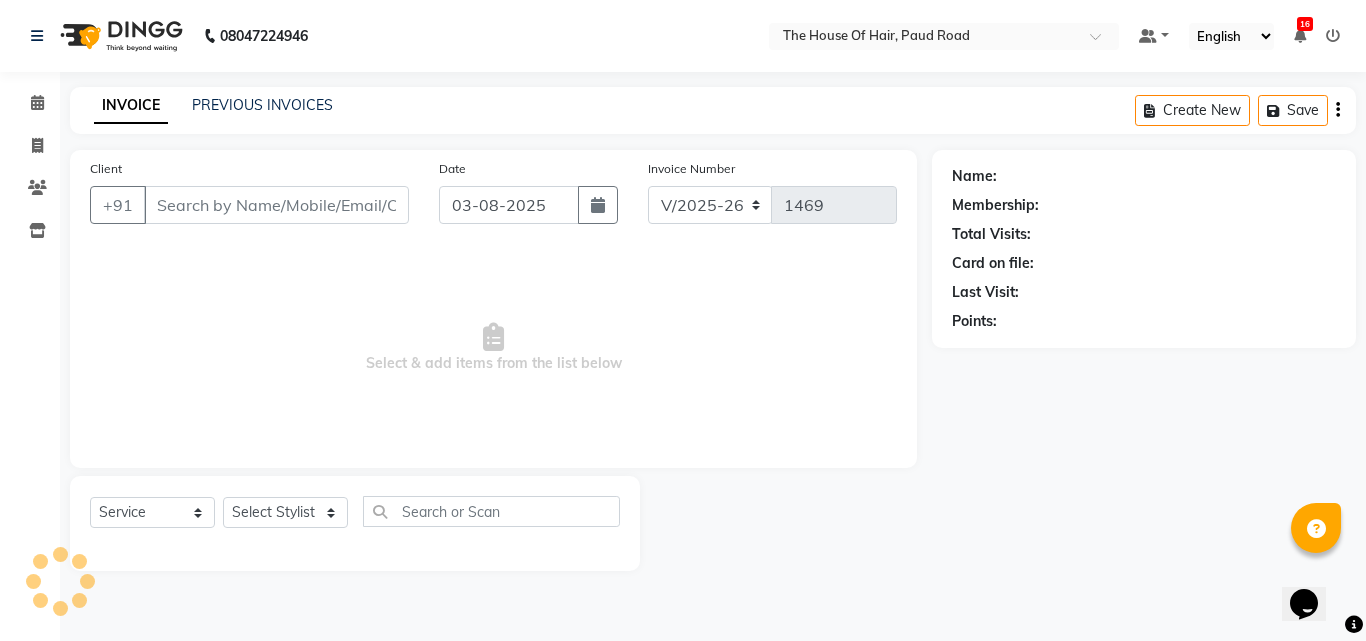 type on "[PHONE]" 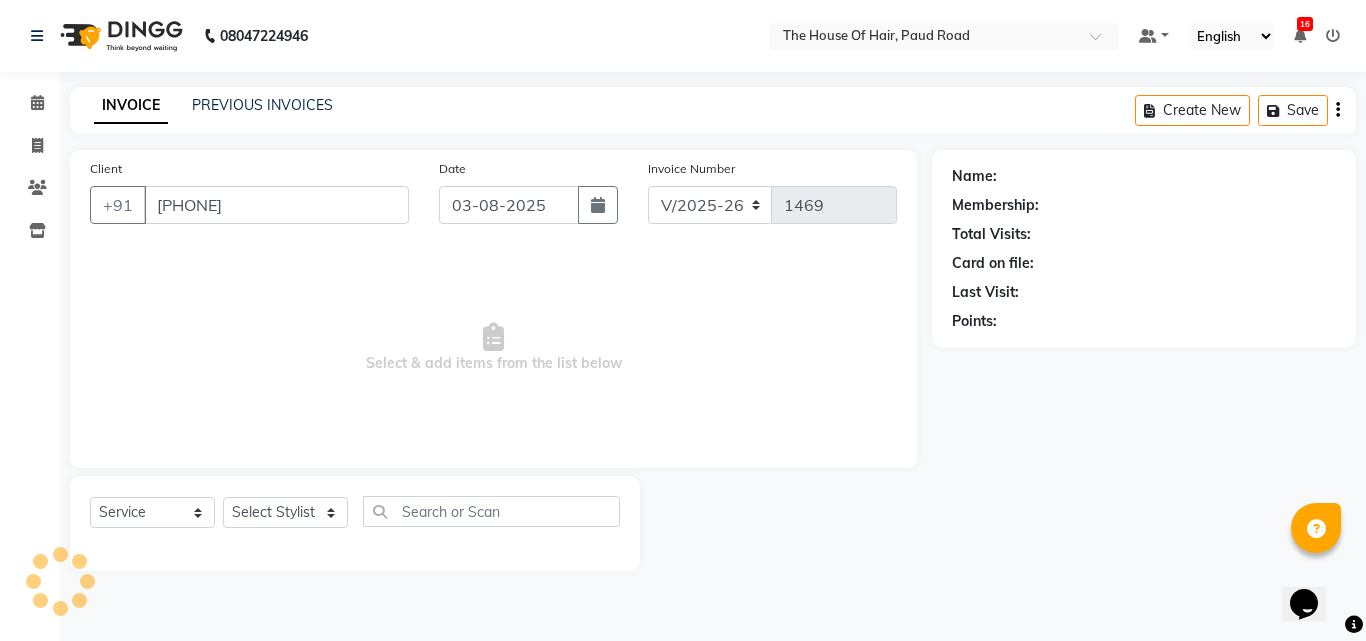 select on "42812" 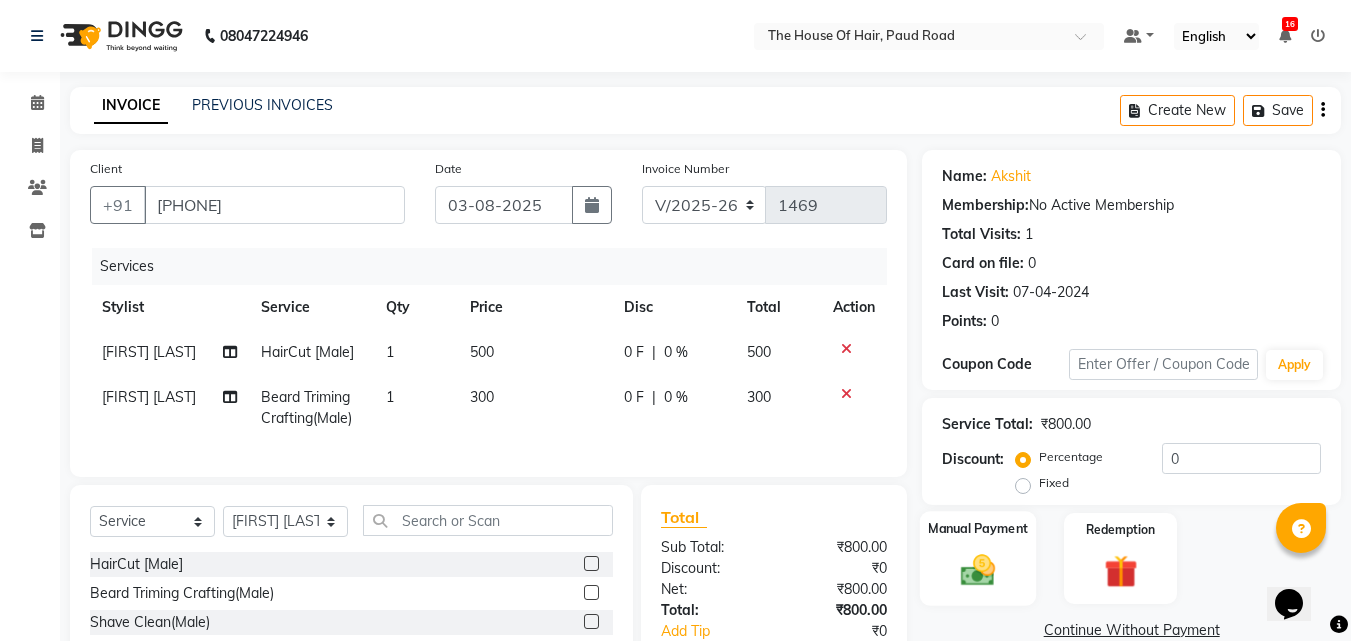 click 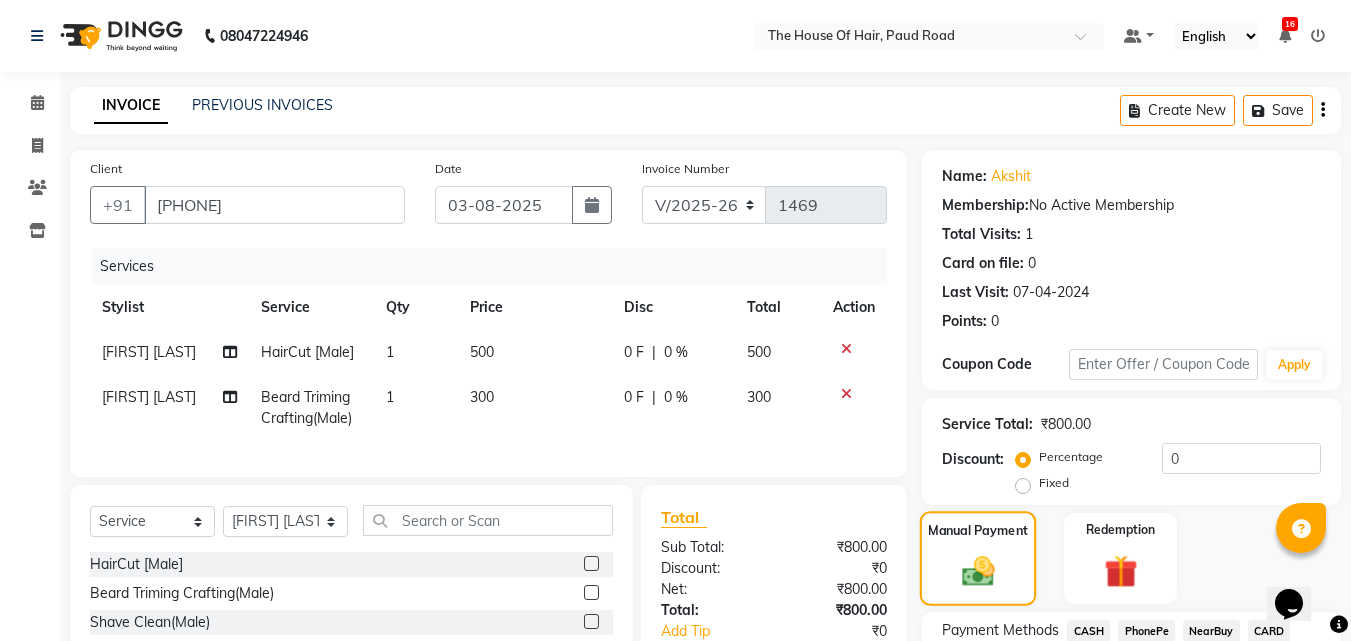 scroll, scrollTop: 184, scrollLeft: 0, axis: vertical 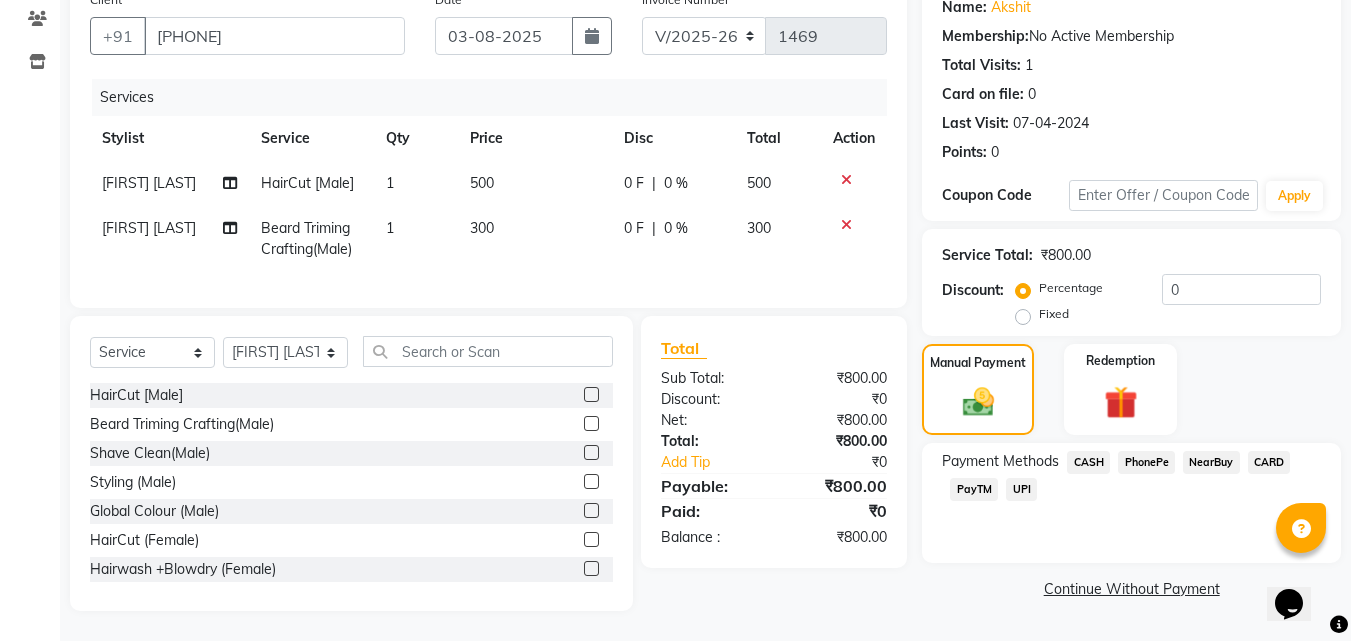 click on "UPI" 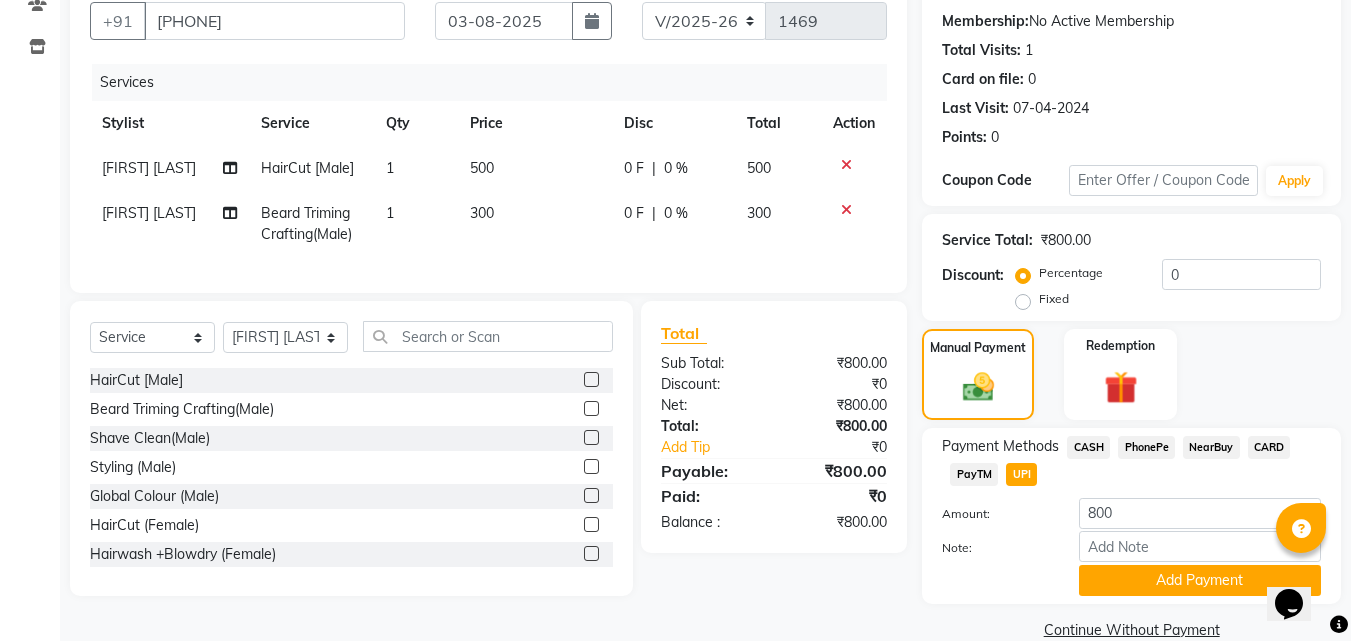 scroll, scrollTop: 218, scrollLeft: 0, axis: vertical 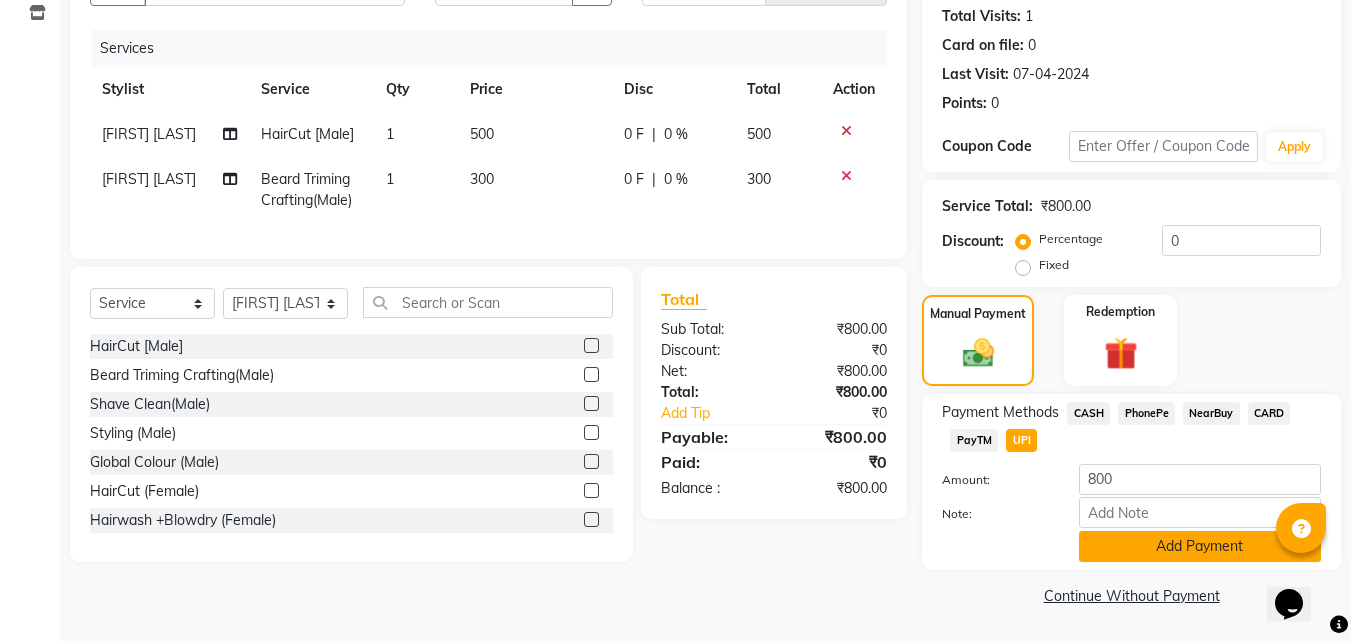 click on "Add Payment" 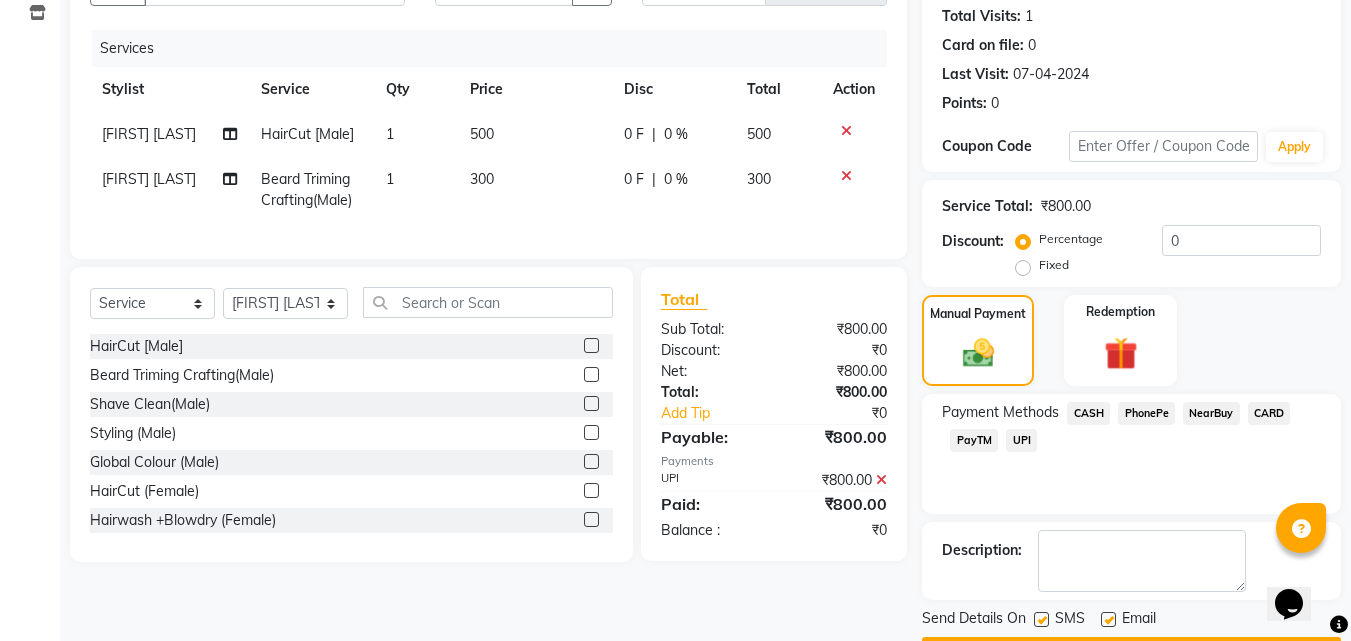 scroll, scrollTop: 275, scrollLeft: 0, axis: vertical 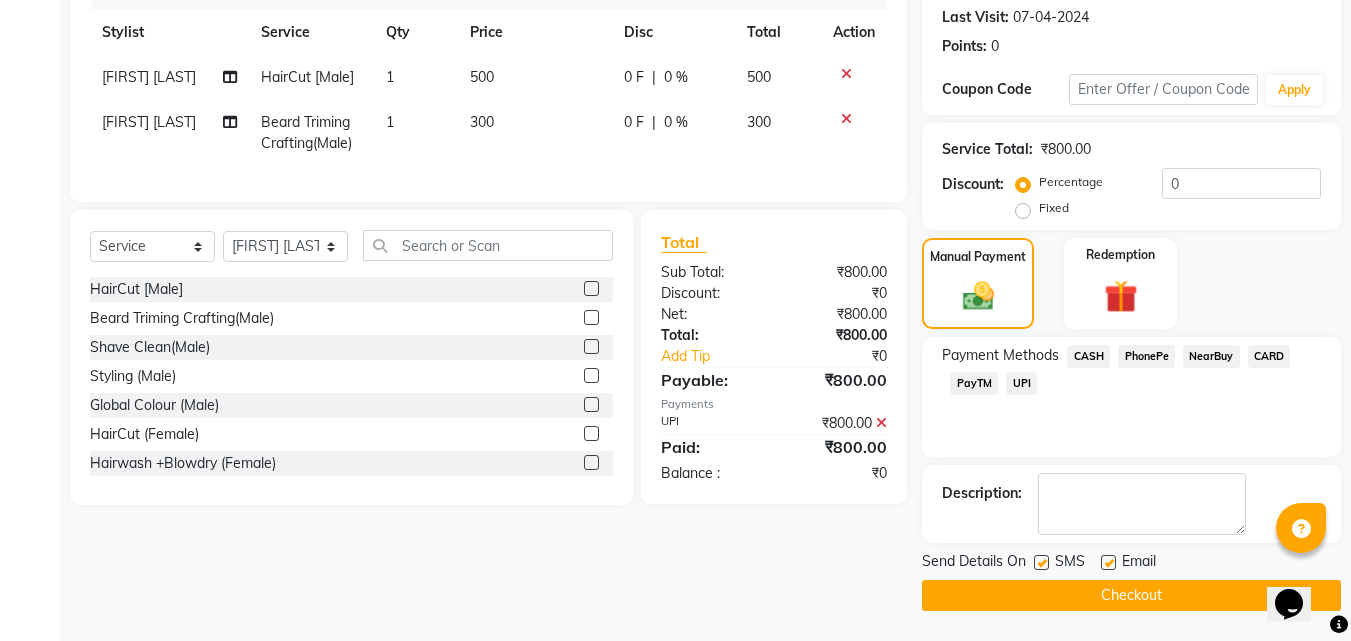 click on "Checkout" 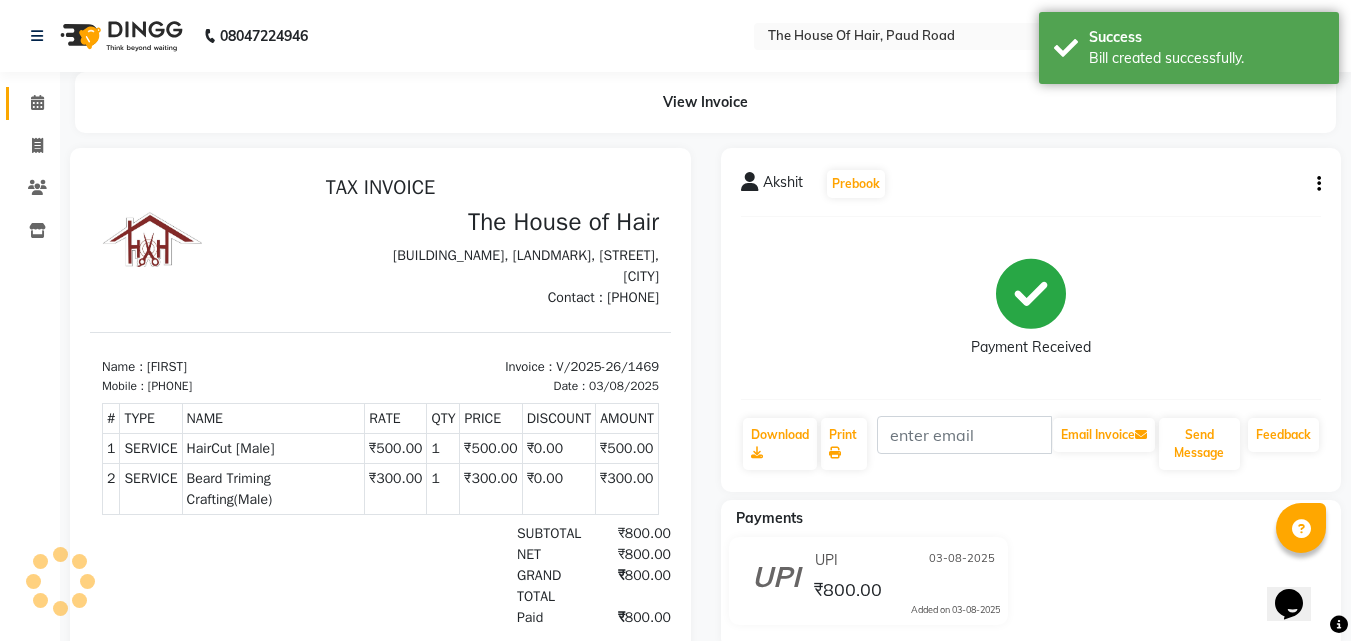 scroll, scrollTop: 0, scrollLeft: 0, axis: both 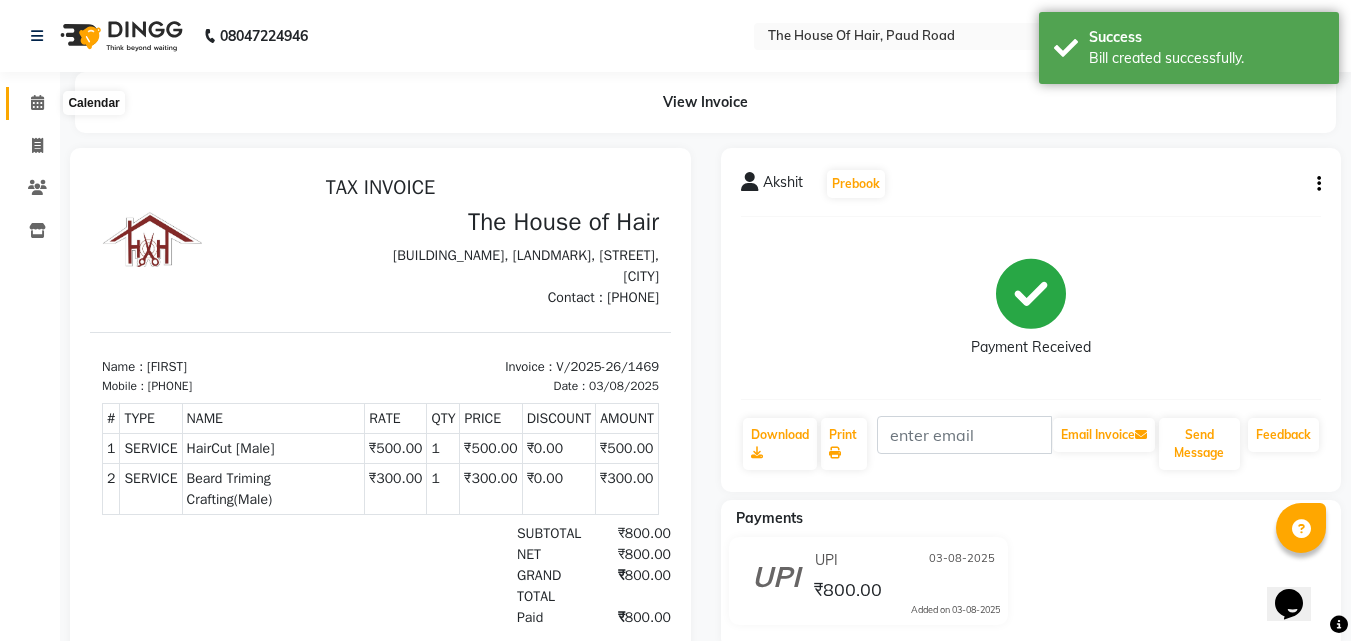 click 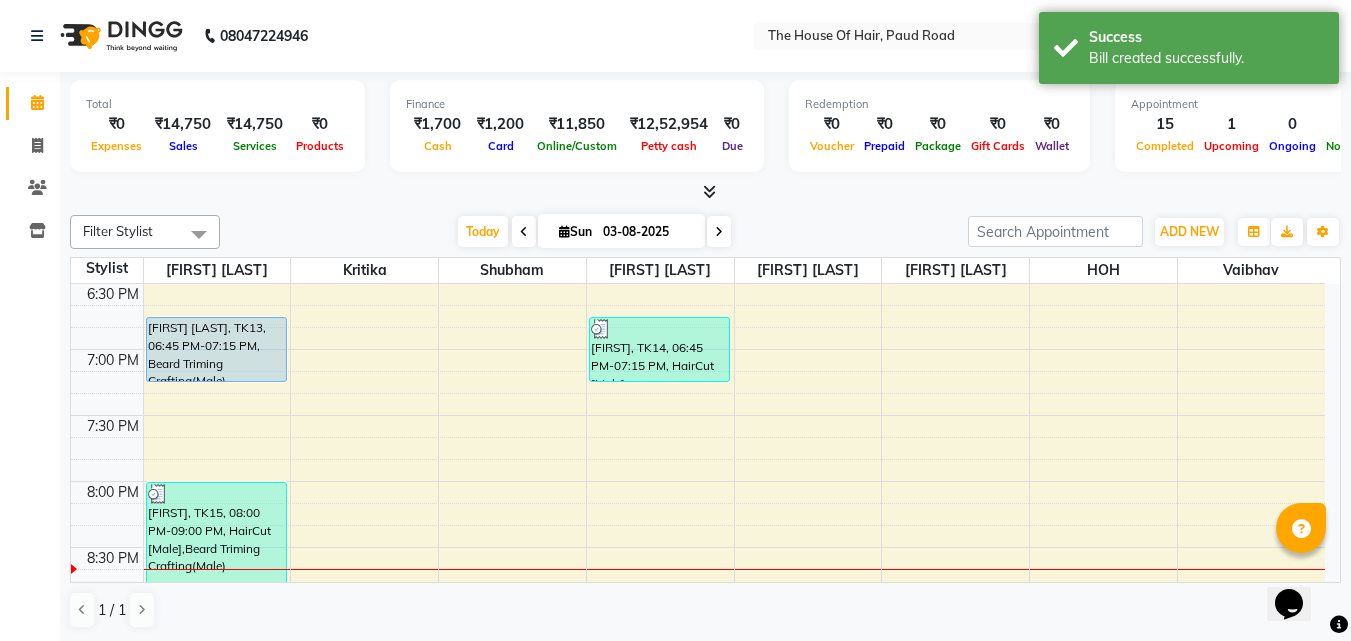 scroll, scrollTop: 1549, scrollLeft: 0, axis: vertical 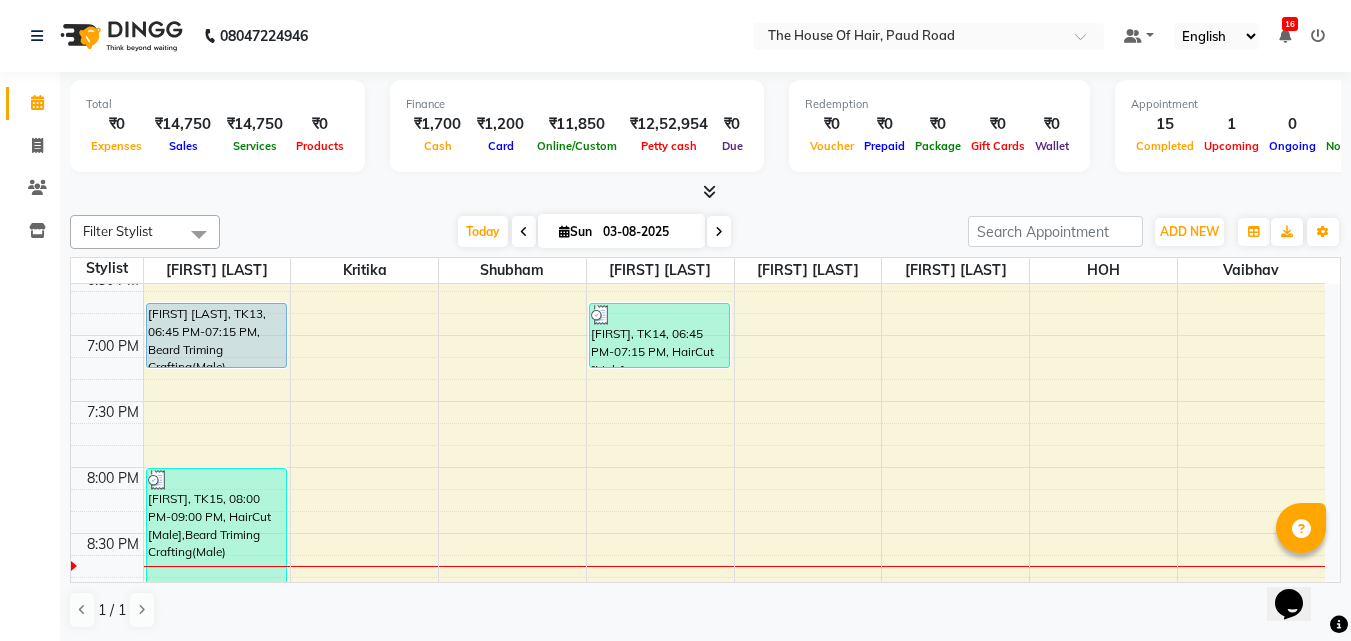 click on "8:00 AM 8:30 AM 9:00 AM 9:30 AM 10:00 AM 10:30 AM 11:00 AM 11:30 AM 12:00 PM 12:30 PM 1:00 PM 1:30 PM 2:00 PM 2:30 PM 3:00 PM 3:30 PM 4:00 PM 4:30 PM 5:00 PM 5:30 PM 6:00 PM 6:30 PM 7:00 PM 7:30 PM 8:00 PM 8:30 PM 9:00 PM 9:30 PM [FIRST] [LAST], TK01, 11:00 AM-12:00 PM, HairCut [Male],Beard Triming Crafting(Male) [LAST] ., TK08, 12:45 PM-01:15 PM, Beard Triming Crafting(Male) [FIRST] [LAST], TK07, 01:15 PM-02:15 PM, Global Colour (female) [FIRST] [LAST], TK13, 06:45 PM-07:15 PM, Beard Triming Crafting(Male) [FIRST], TK15, 08:00 PM-09:00 PM, HairCut [Male],Beard Triming Crafting(Male) [LAST] ., TK03, 10:45 AM-11:15 AM, HairCut [Male] [FIRST], TK05, 12:25 PM-01:10 PM, Hairwash +Blowdry (Female) [INITIAL] [INITIAL], TK06, 01:10 PM-01:40 PM, Hair spa (Male) [LAST] ., TK10, 03:00 PM-03:30 PM, HairCut [Male] [FIRST] [LAST], TK12, 05:30 PM-06:00 PM, Beard Triming Crafting(Male) [FIRST], TK14, 06:45 PM-07:15 PM, HairCut [Male] [FIRST] ., TK11, 04:15 PM-04:30 PM, EYEBROW" at bounding box center [698, -193] 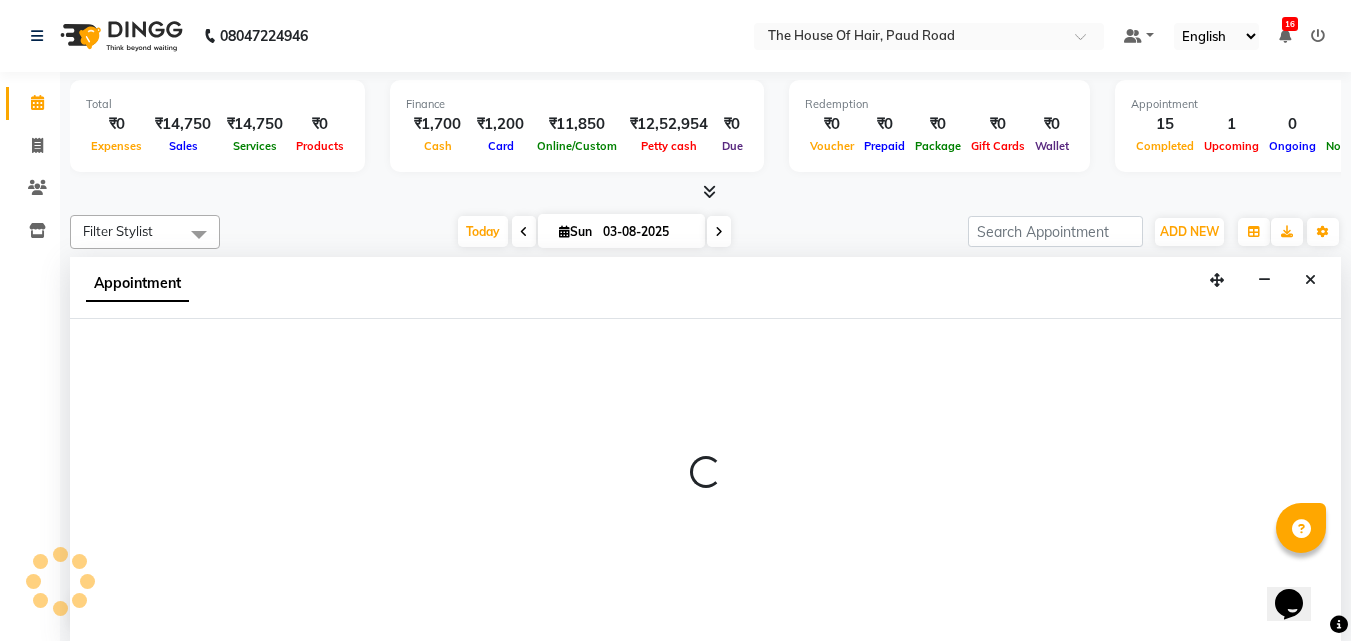 select on "64184" 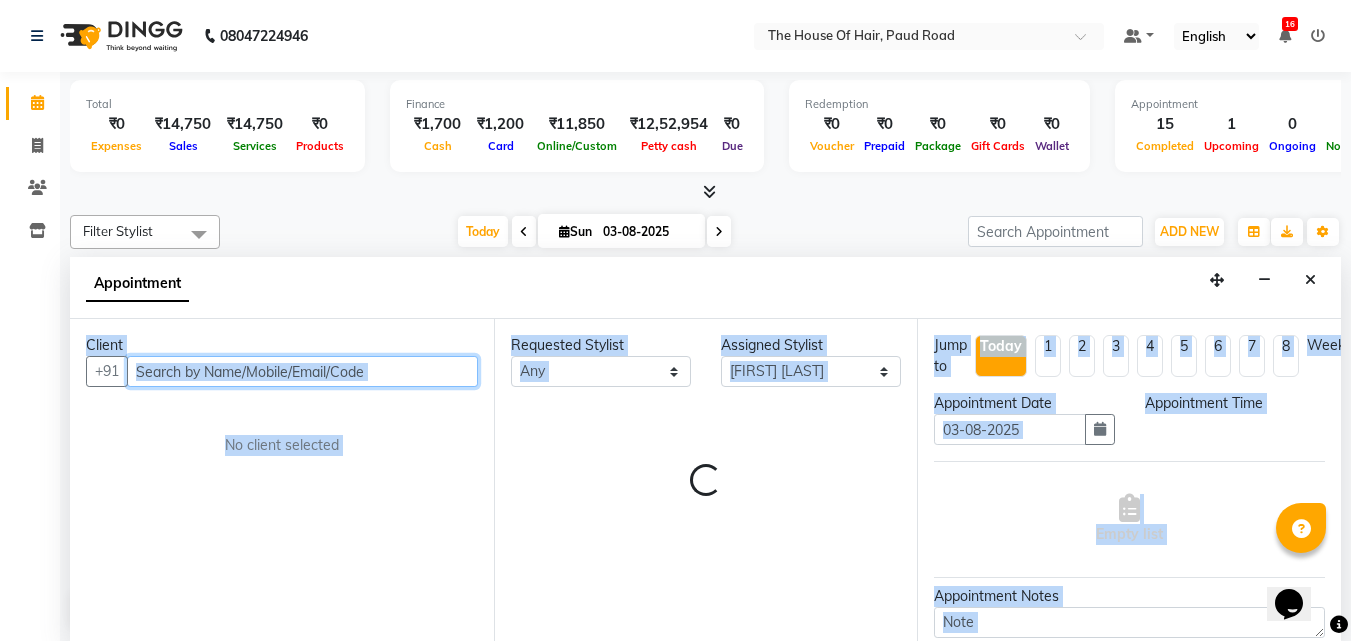 scroll, scrollTop: 1, scrollLeft: 0, axis: vertical 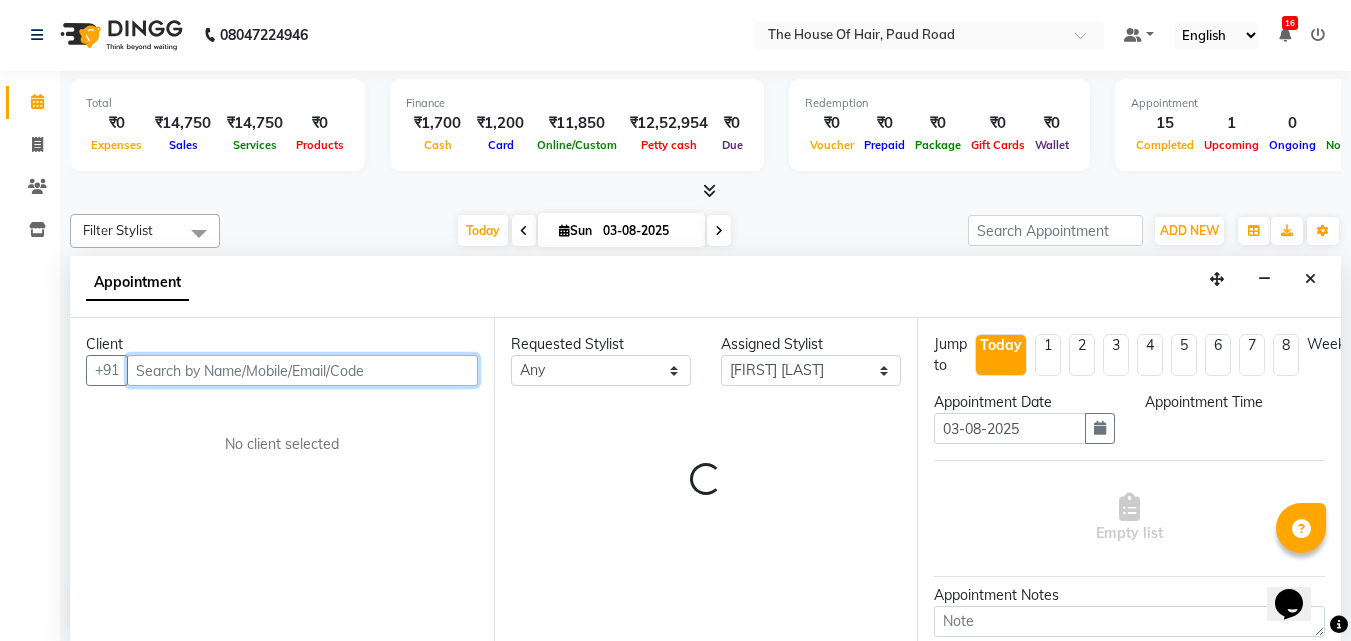 select on "1155" 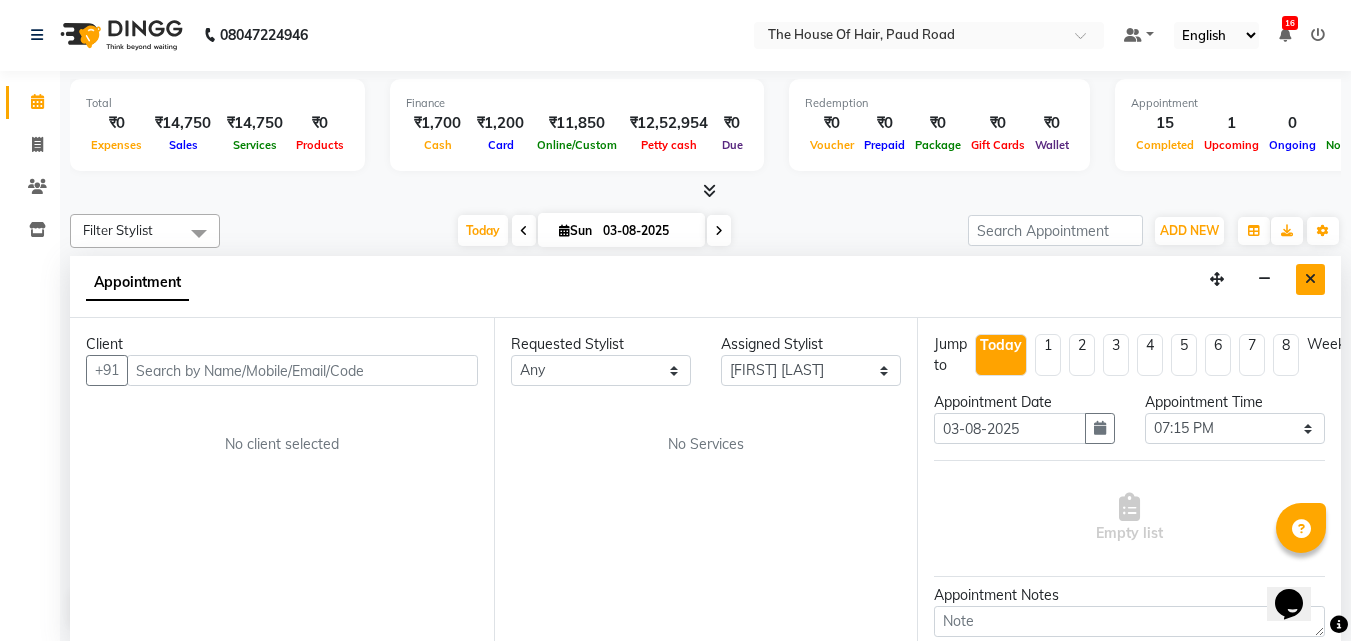 click at bounding box center (1310, 279) 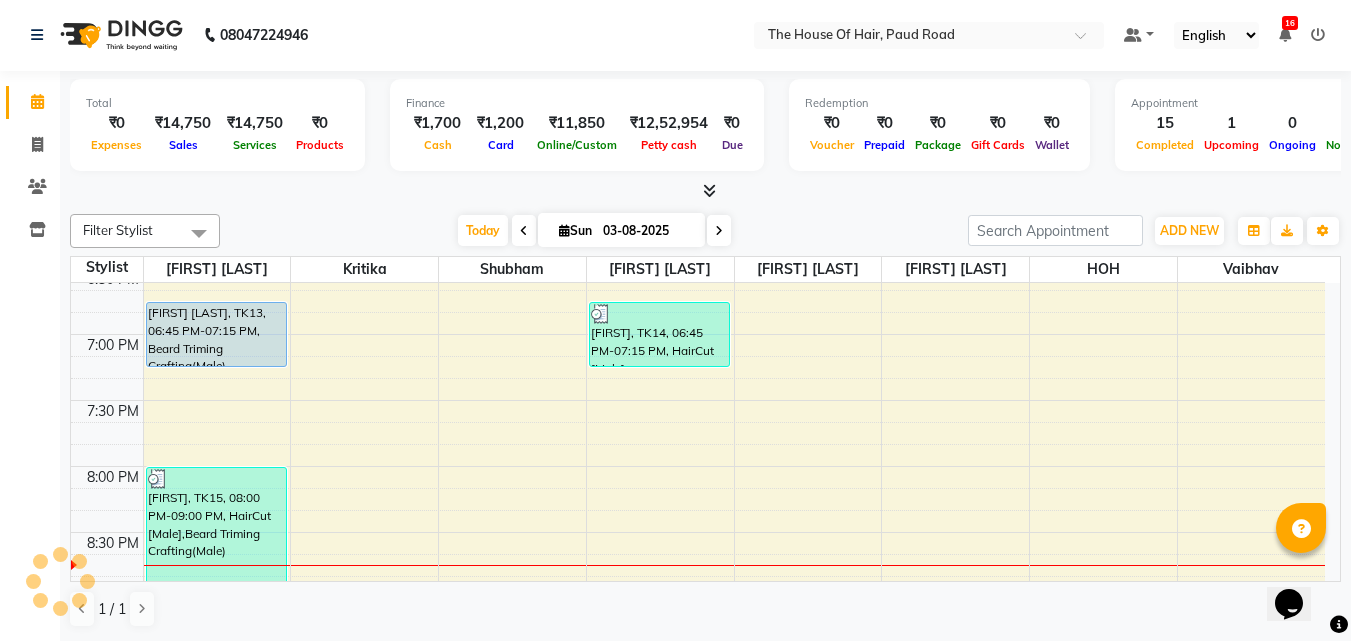 click on "03-08-2025" at bounding box center (647, 231) 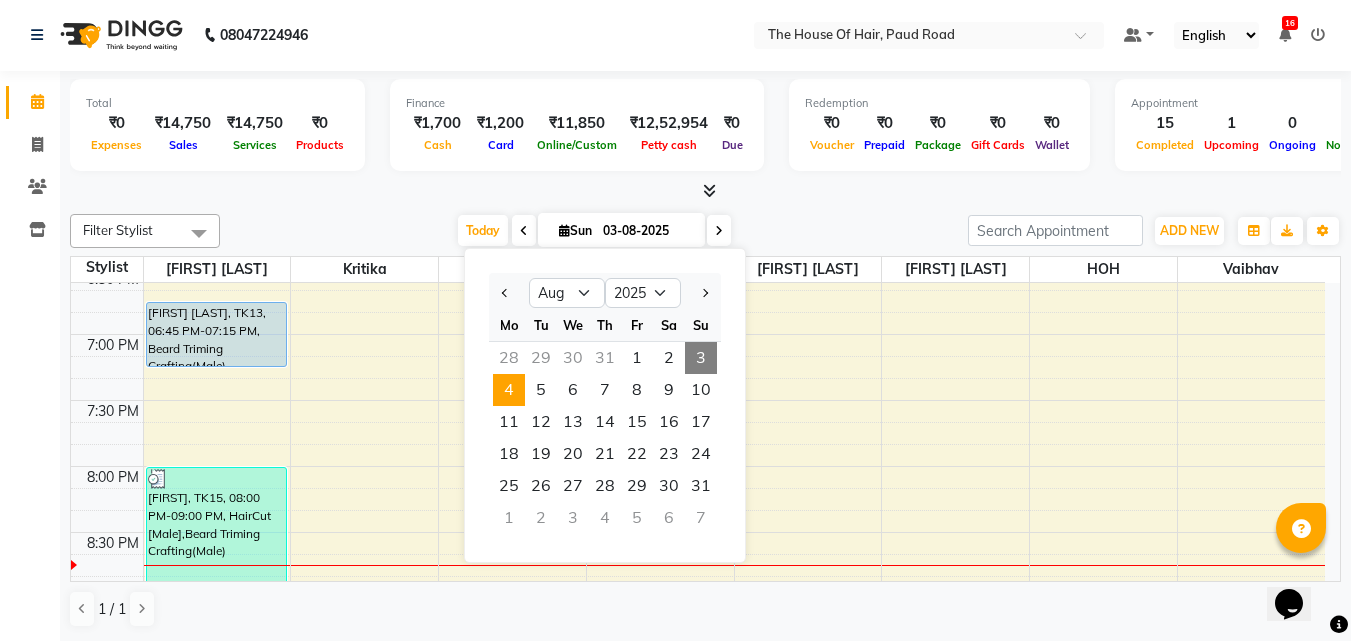 click on "4" at bounding box center [509, 390] 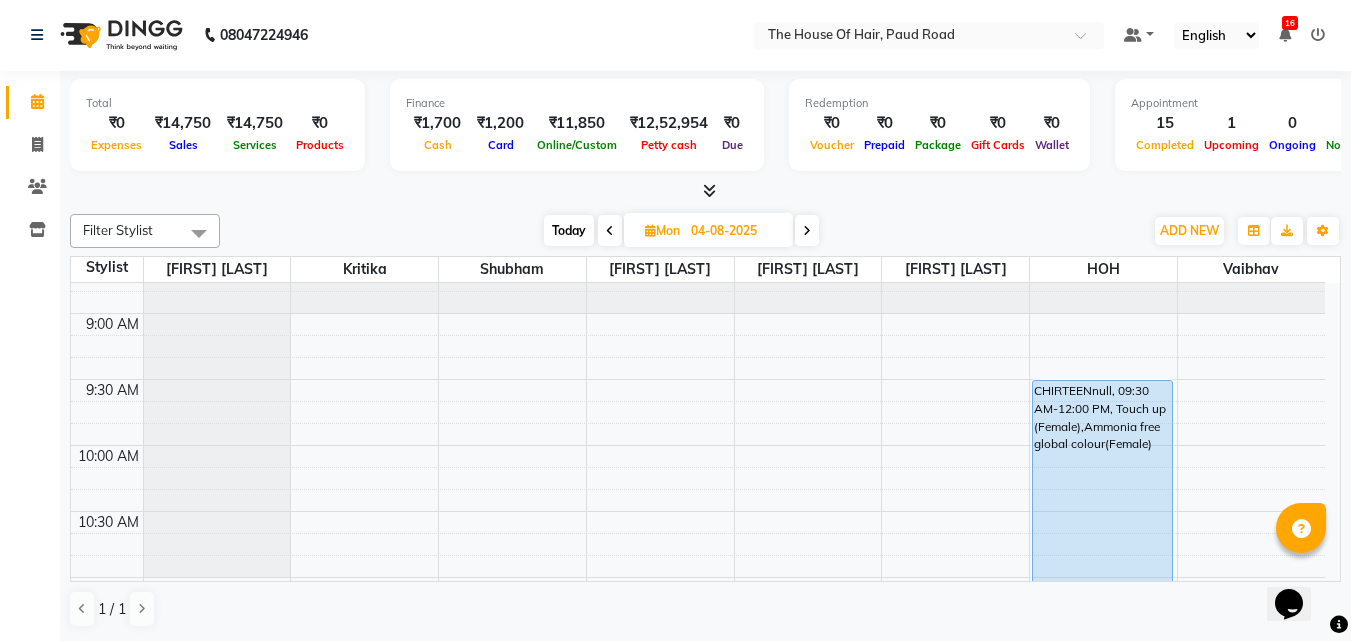 scroll, scrollTop: 102, scrollLeft: 0, axis: vertical 